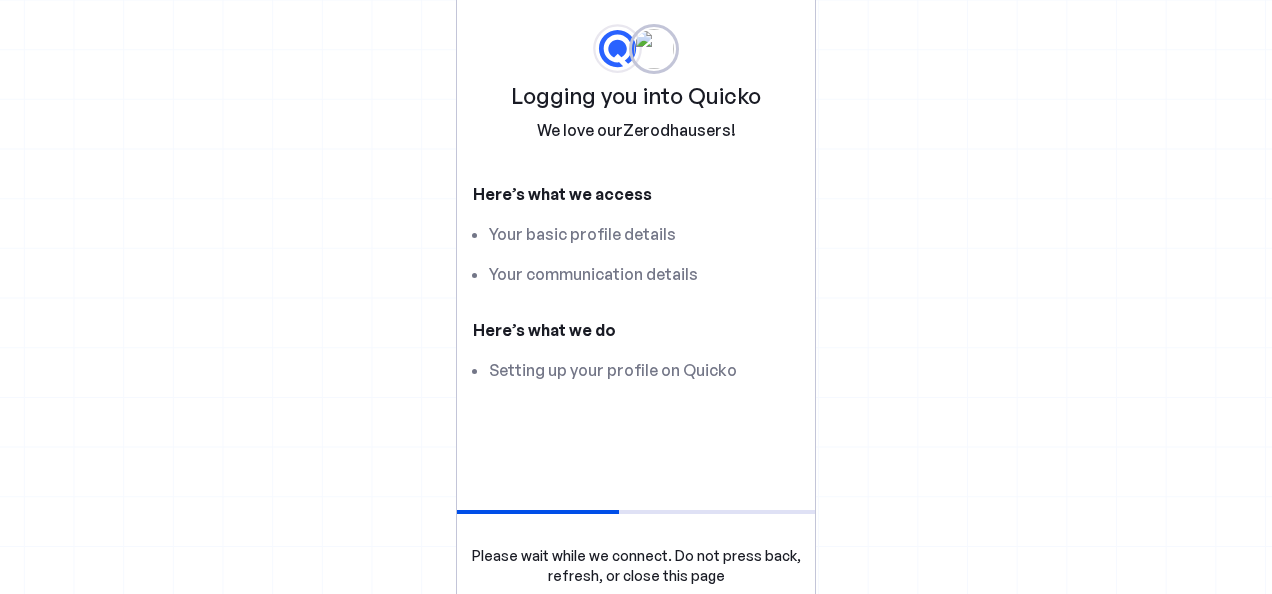 scroll, scrollTop: 0, scrollLeft: 0, axis: both 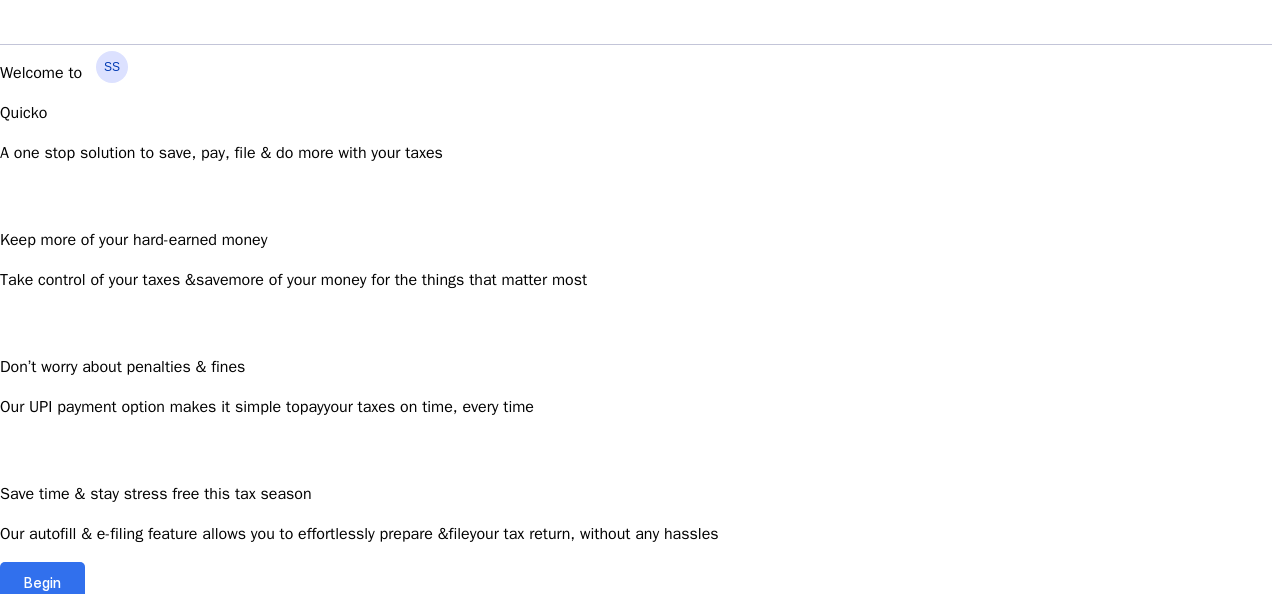 click at bounding box center (42, 582) 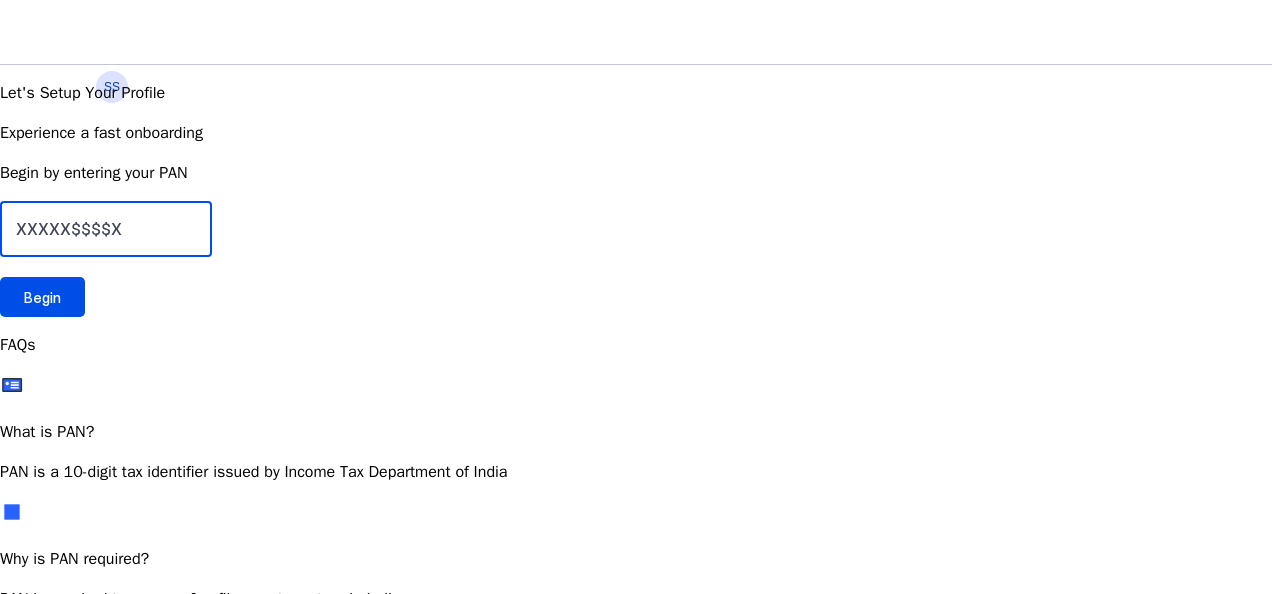 drag, startPoint x: 279, startPoint y: 374, endPoint x: 35, endPoint y: 388, distance: 244.4013 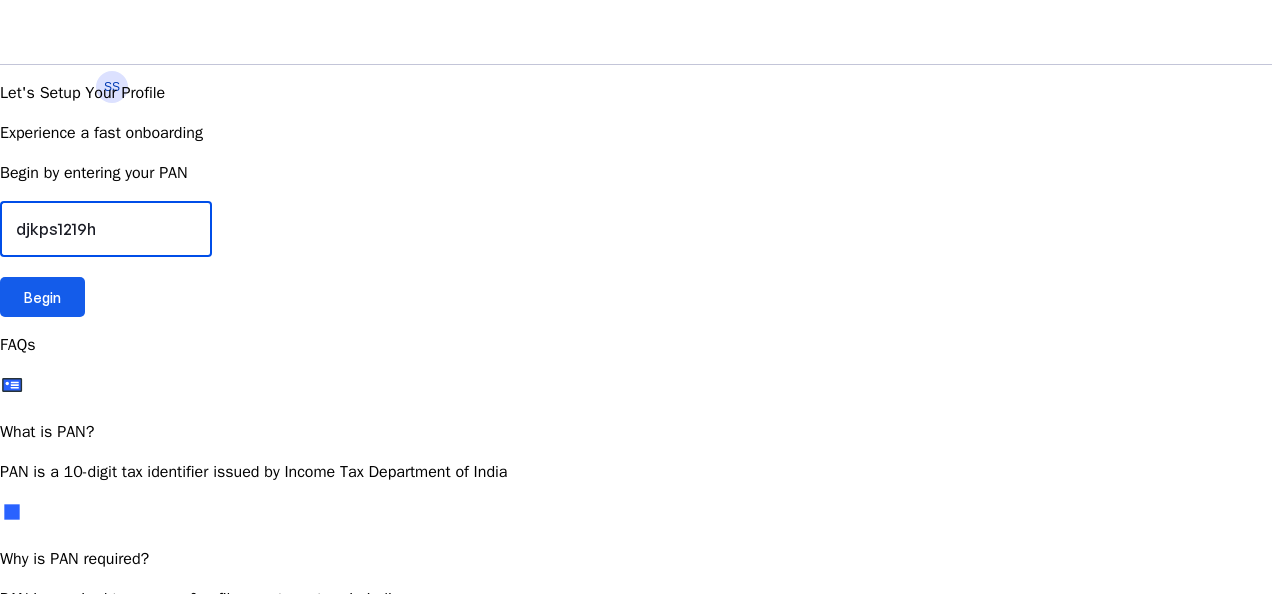 type on "djkps1219h" 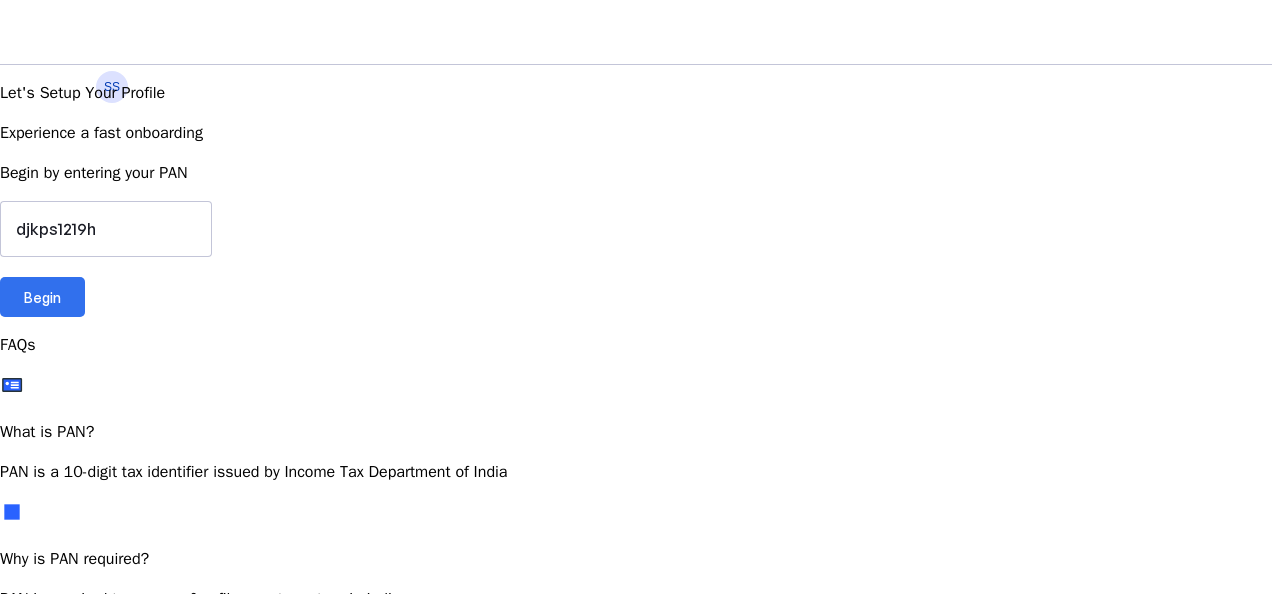 click on "Begin" at bounding box center [42, 297] 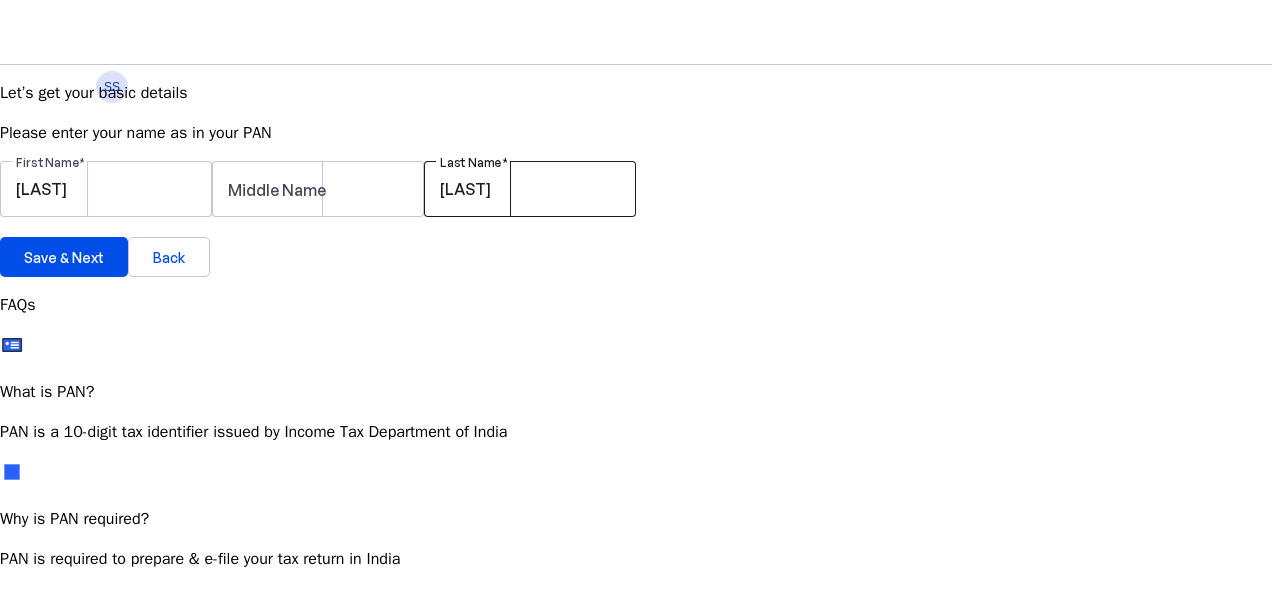 scroll, scrollTop: 2, scrollLeft: 0, axis: vertical 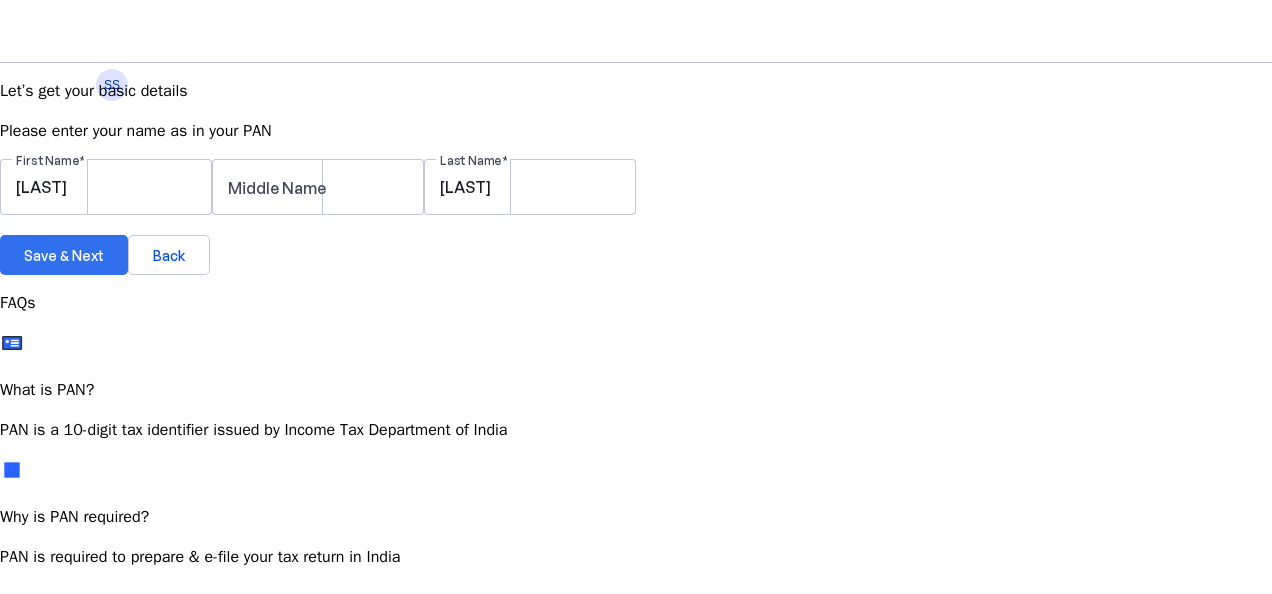 click on "Save & Next" at bounding box center [64, 255] 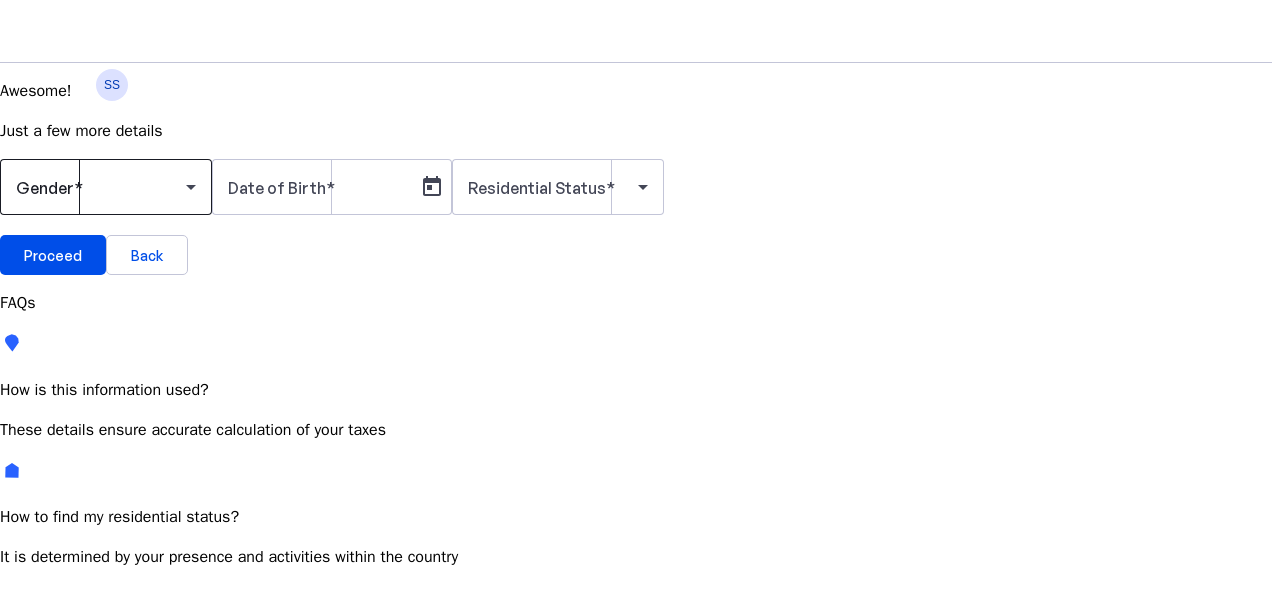 click at bounding box center (106, 187) 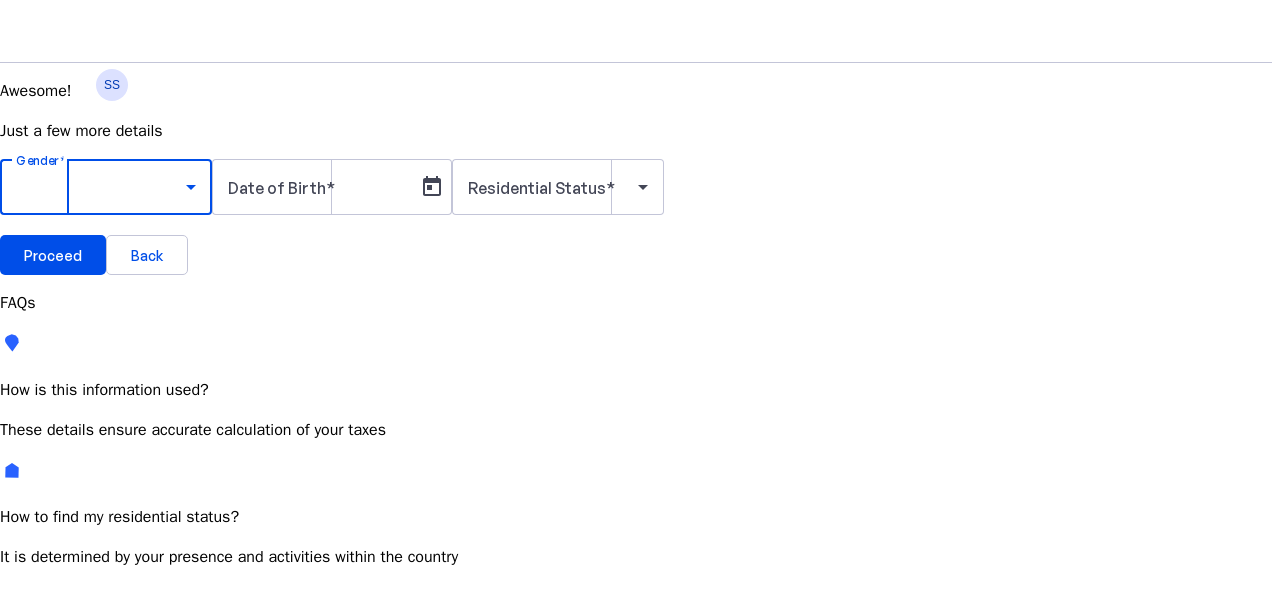 click on "Male" at bounding box center (154, 744) 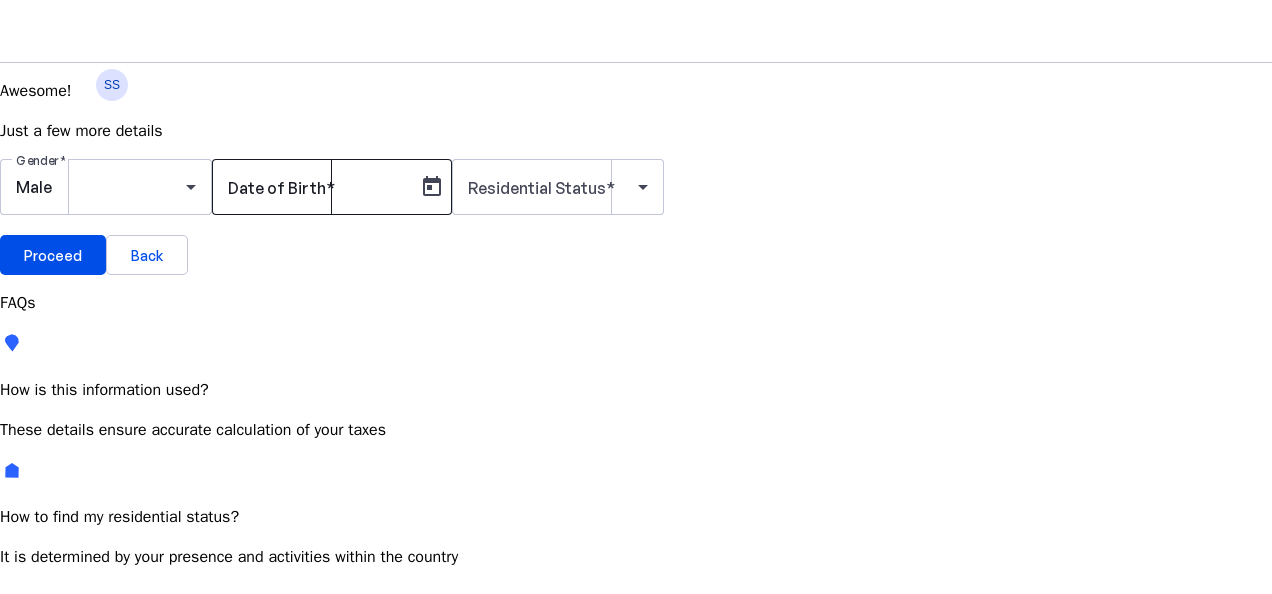 click at bounding box center (318, 187) 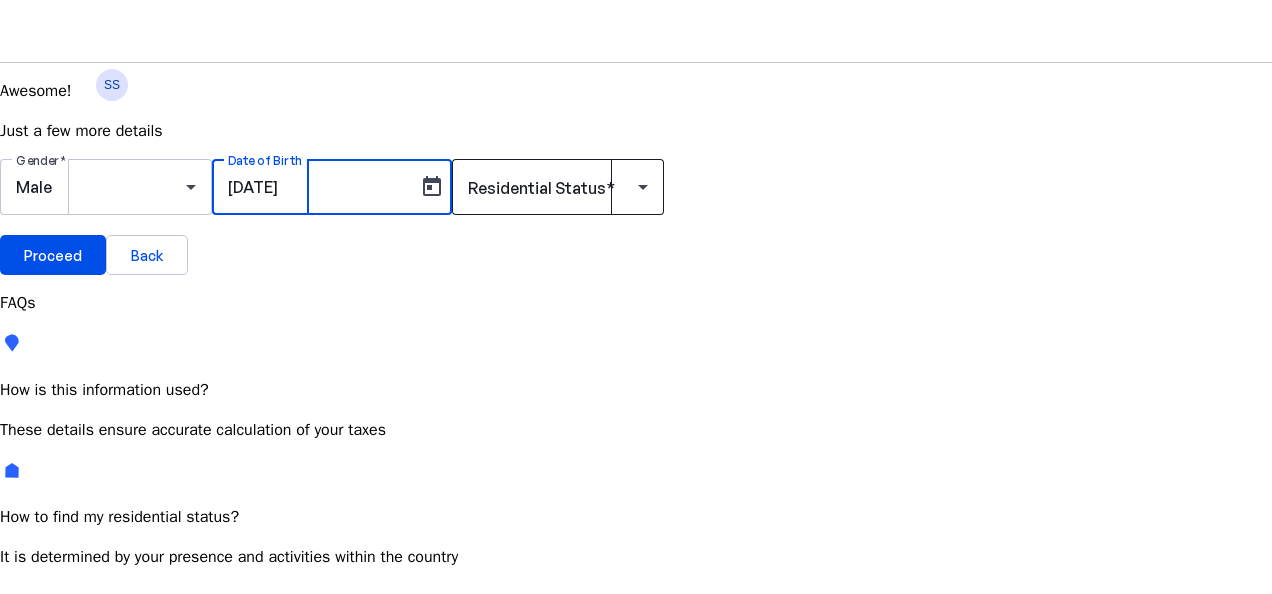 type on "[DD]/[MM]/[YYYY]" 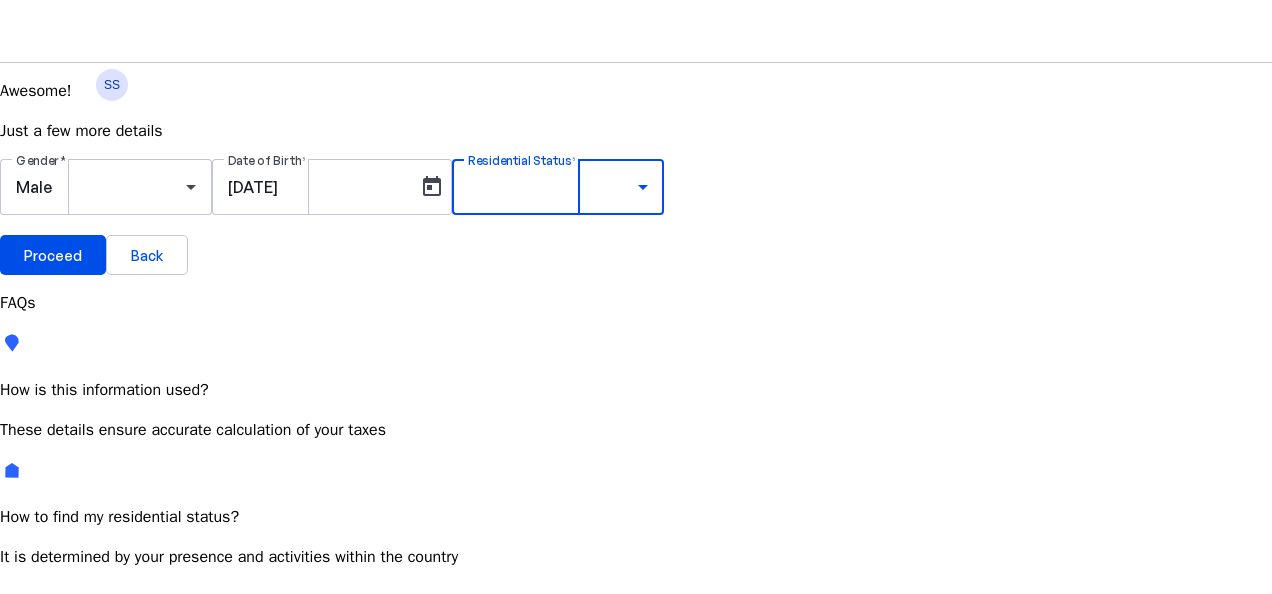 click on "Resident Most Common" at bounding box center (72, 764) 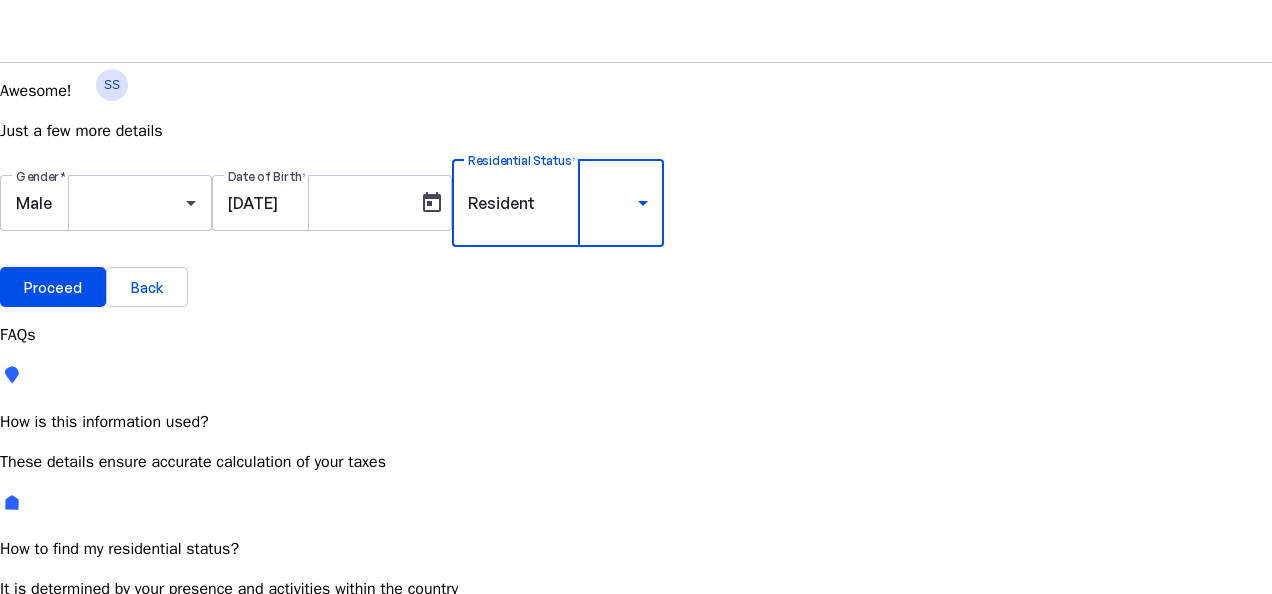 scroll, scrollTop: 6, scrollLeft: 0, axis: vertical 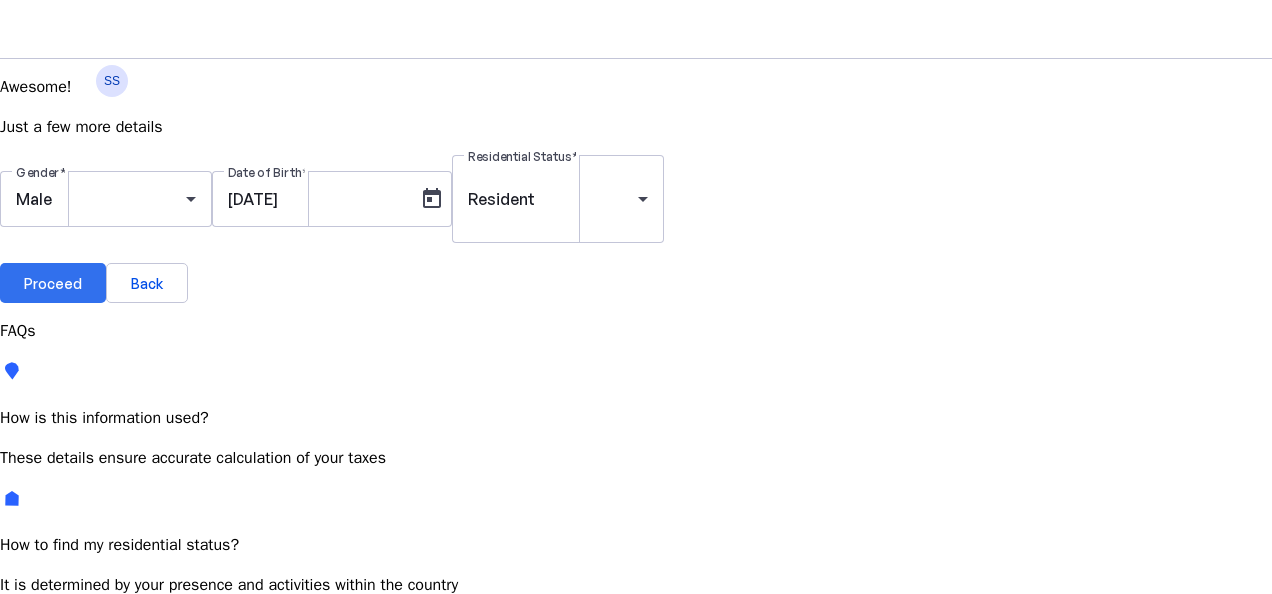click at bounding box center (53, 283) 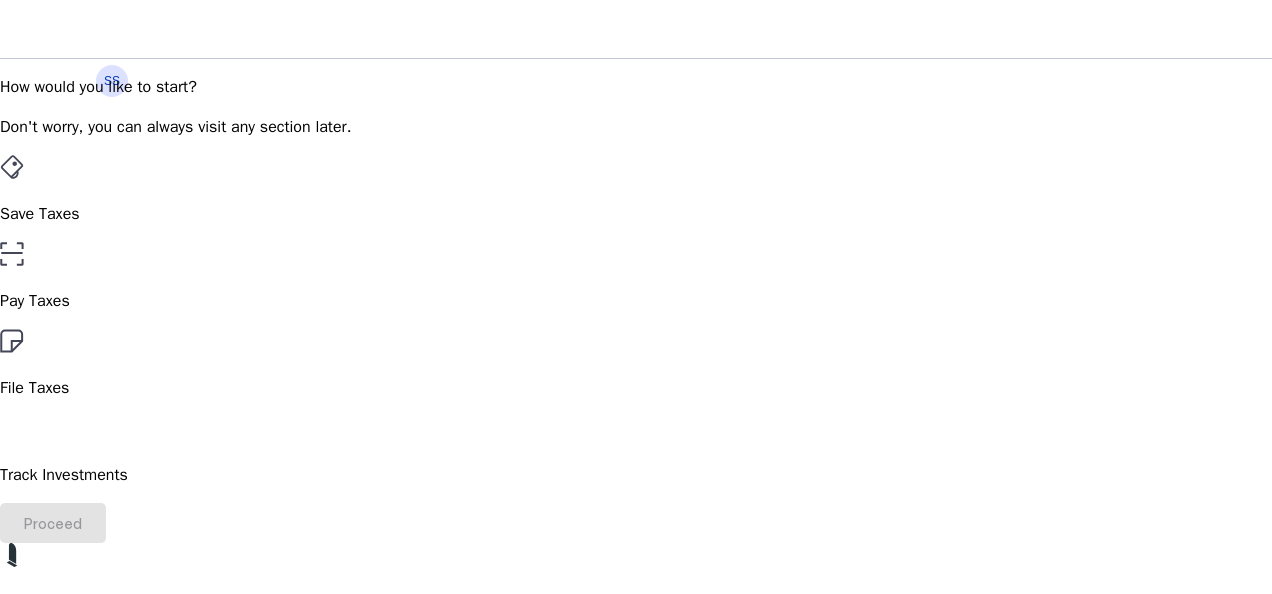 scroll, scrollTop: 0, scrollLeft: 0, axis: both 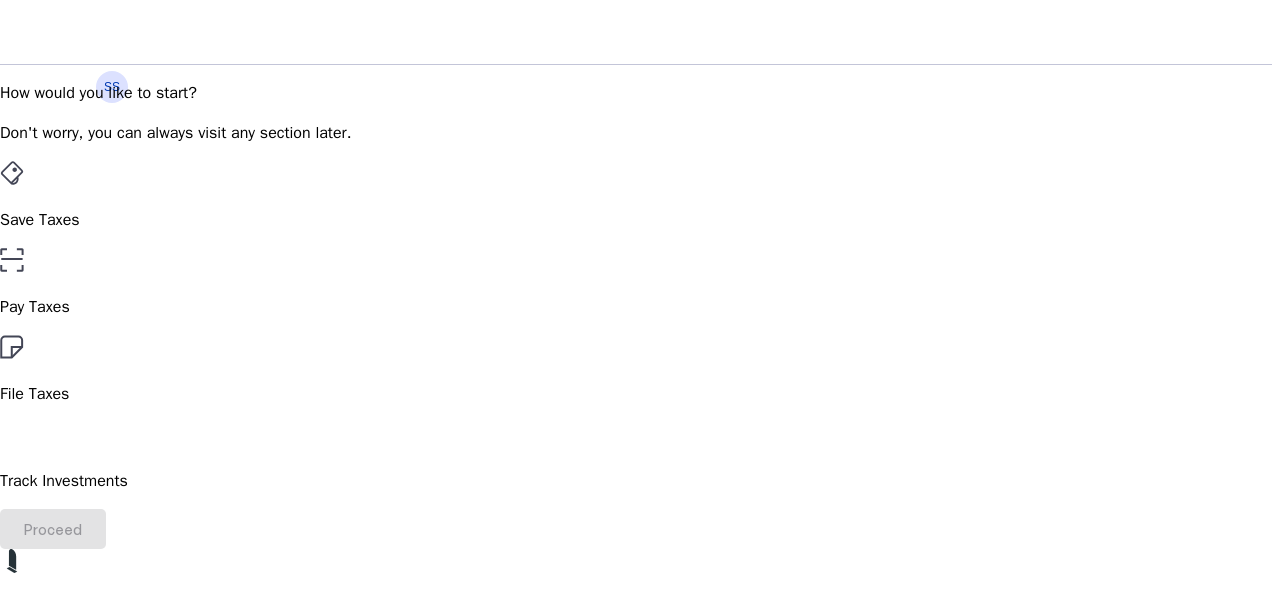 click on "File Taxes" at bounding box center [636, 220] 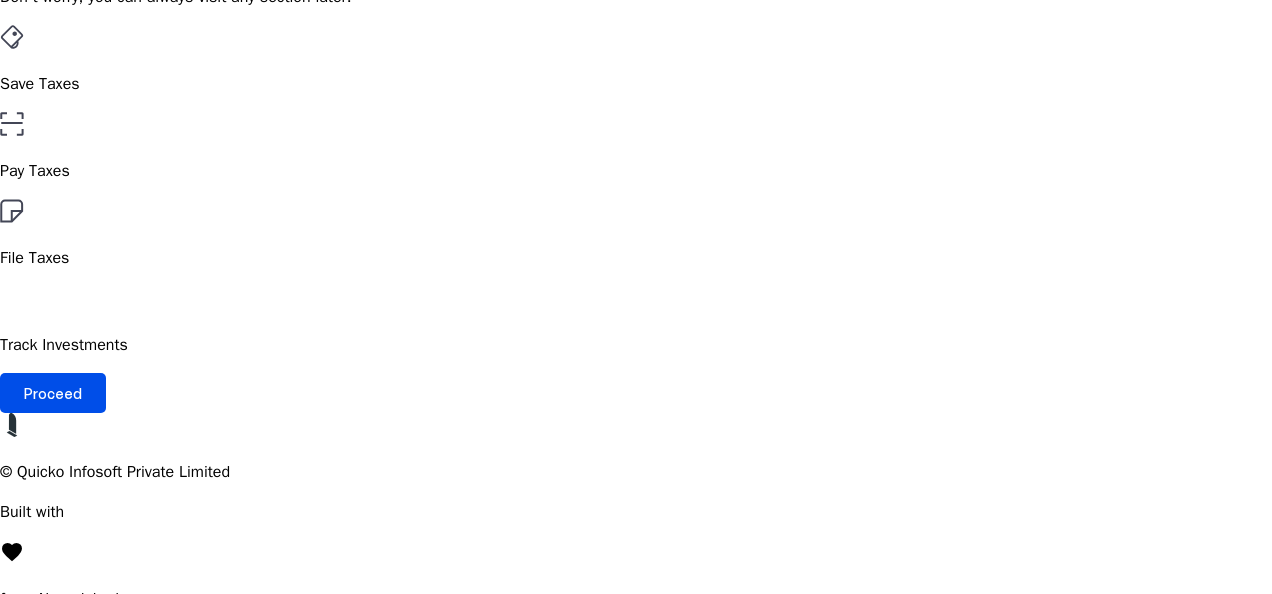 scroll, scrollTop: 200, scrollLeft: 0, axis: vertical 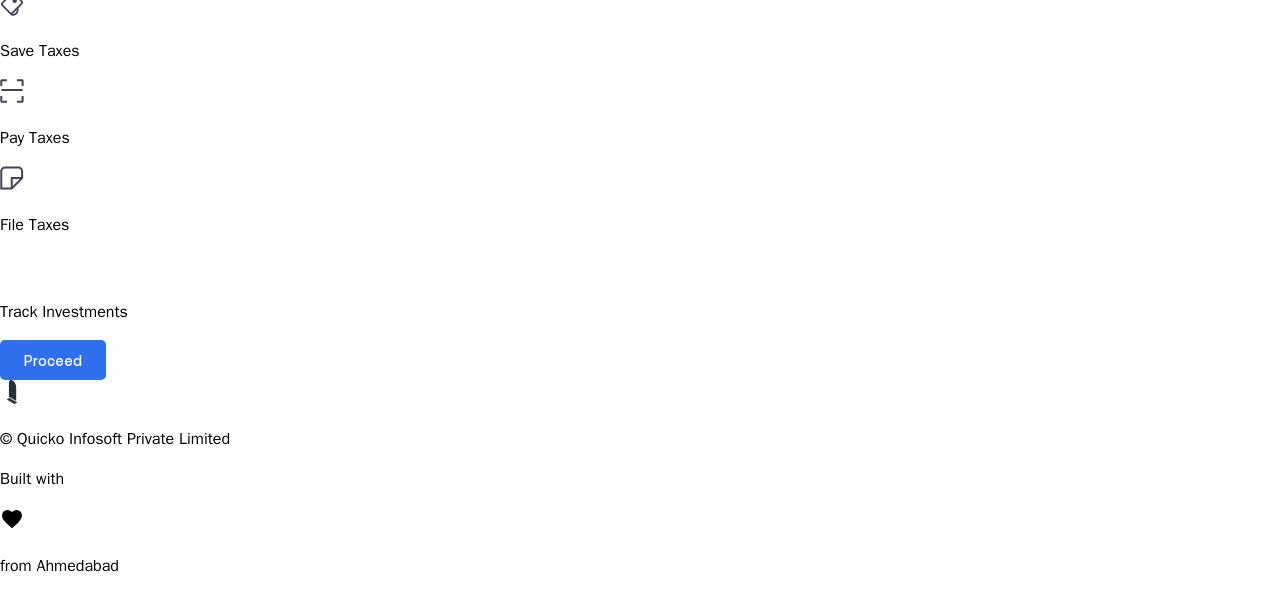 click at bounding box center [53, 360] 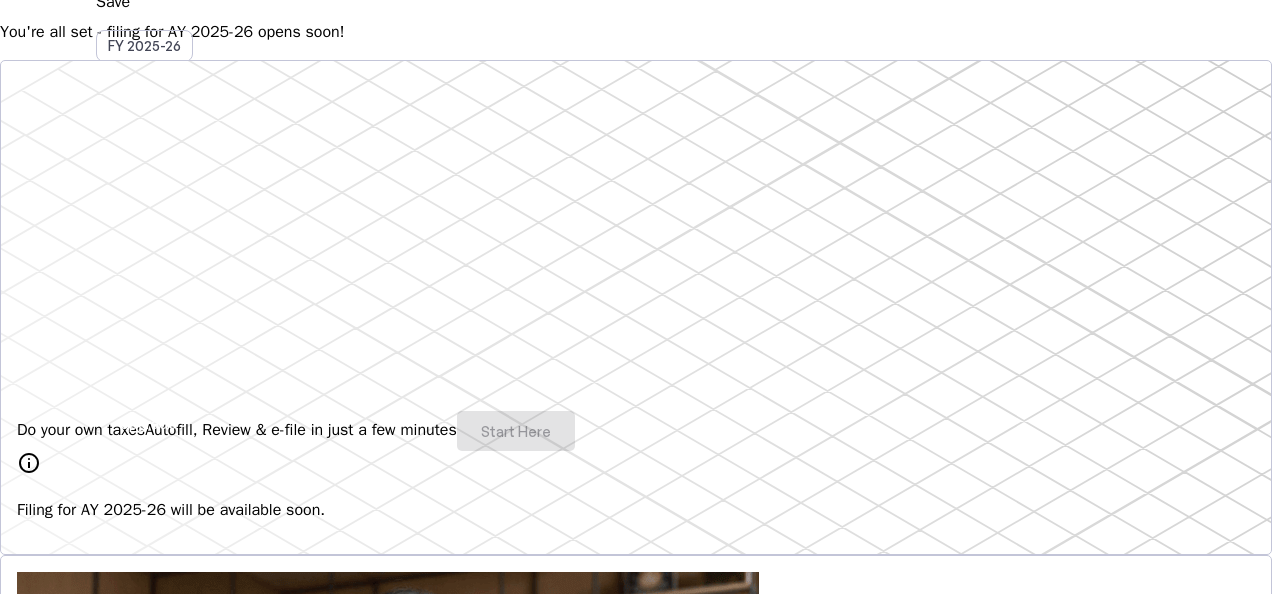 scroll, scrollTop: 300, scrollLeft: 0, axis: vertical 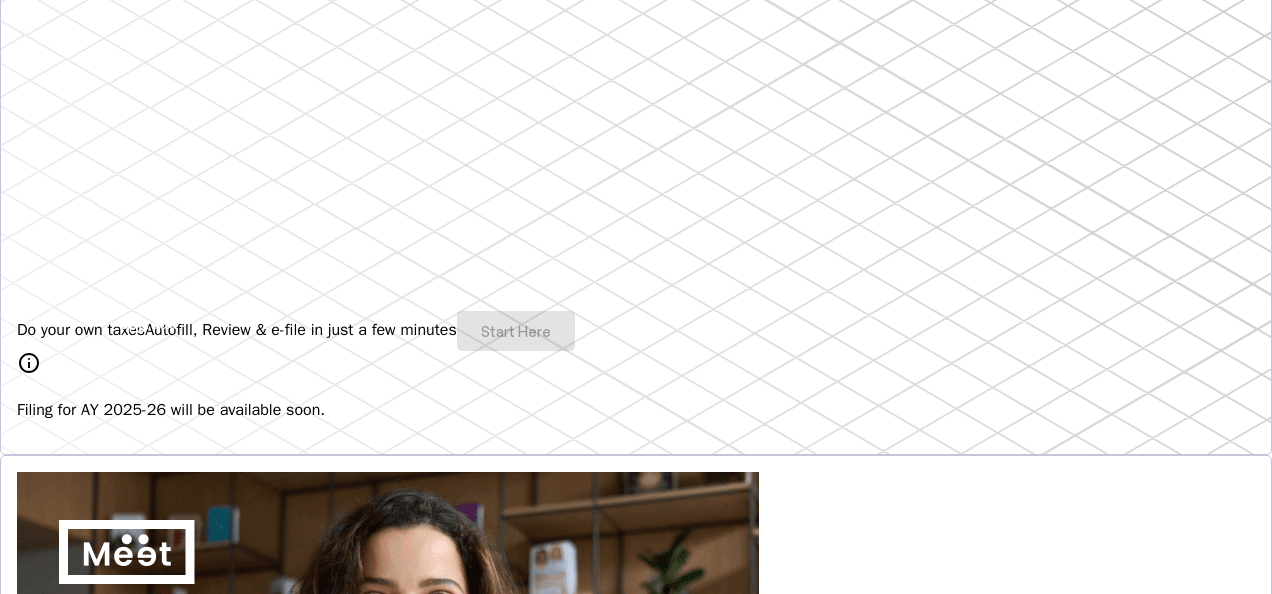 click on "Do your own taxes   Autofill, Review & e-file in just a few minutes   Start Here" at bounding box center [636, 331] 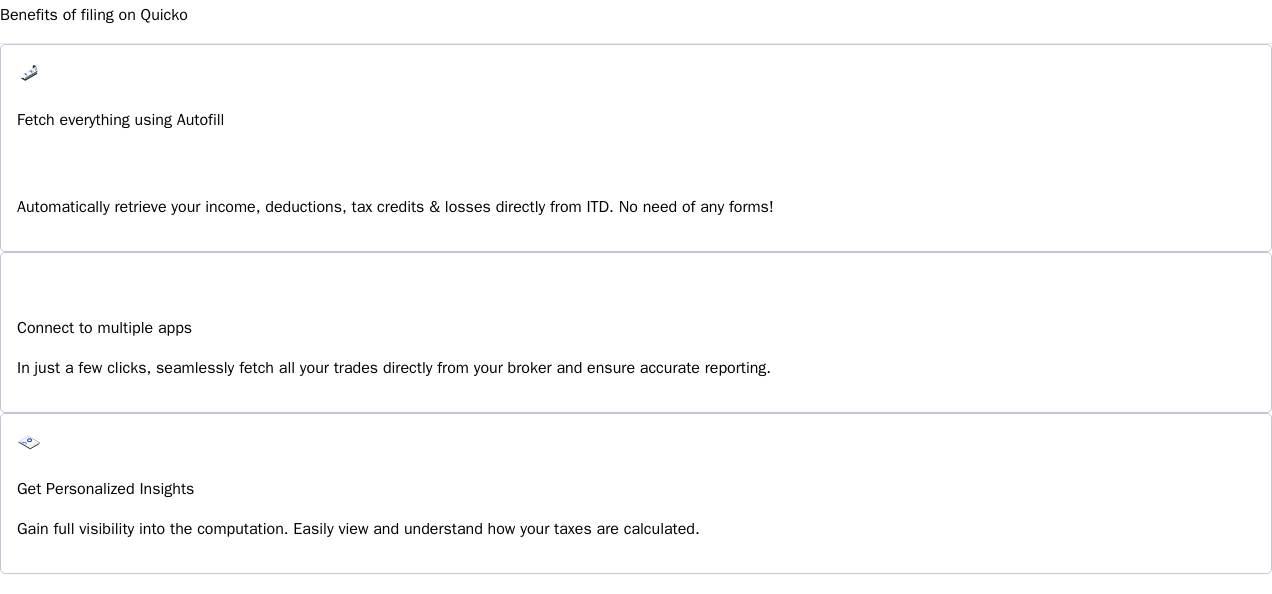 scroll, scrollTop: 1910, scrollLeft: 0, axis: vertical 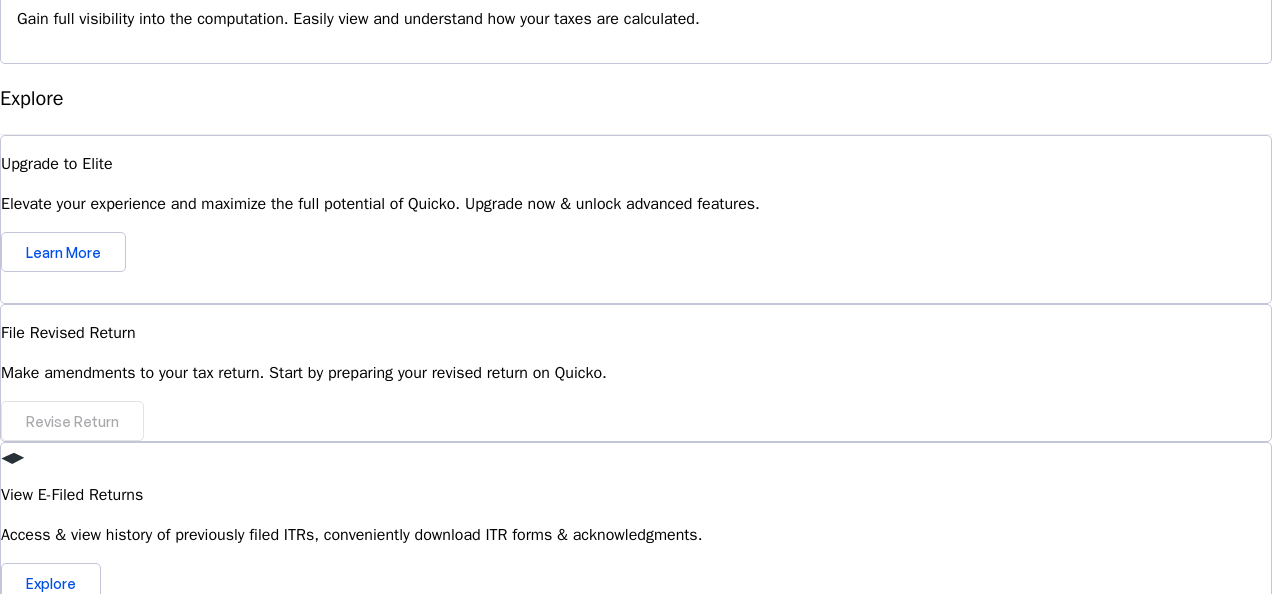 click on "Can I revise my ITR on Quicko after filing?" at bounding box center (636, 851) 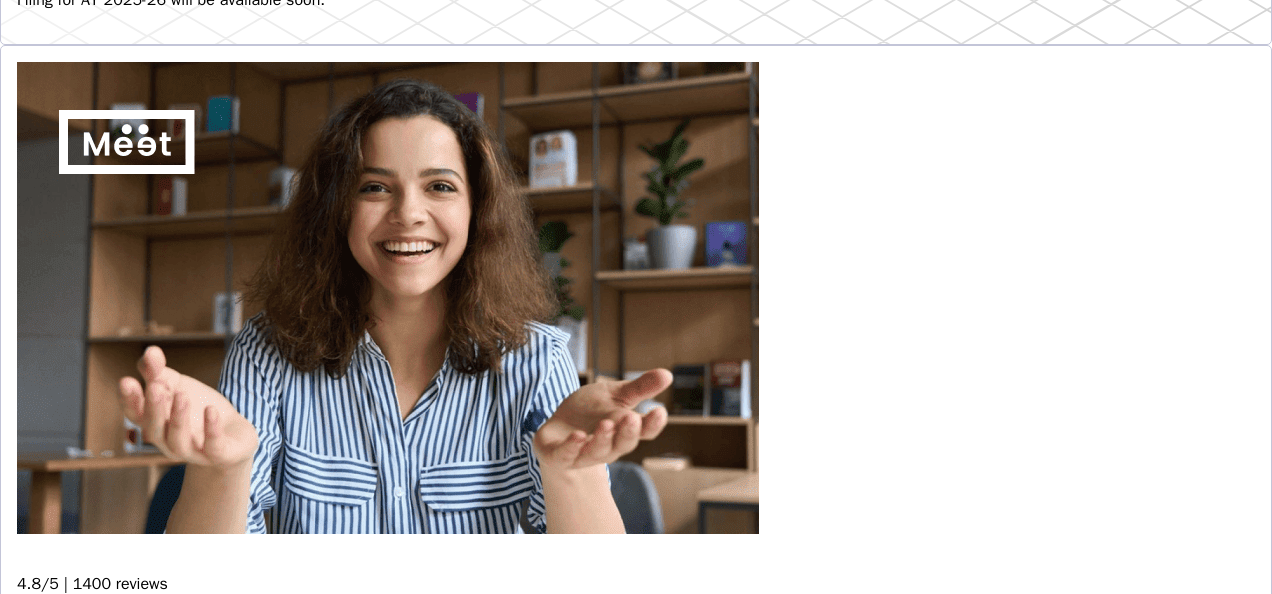 scroll, scrollTop: 310, scrollLeft: 0, axis: vertical 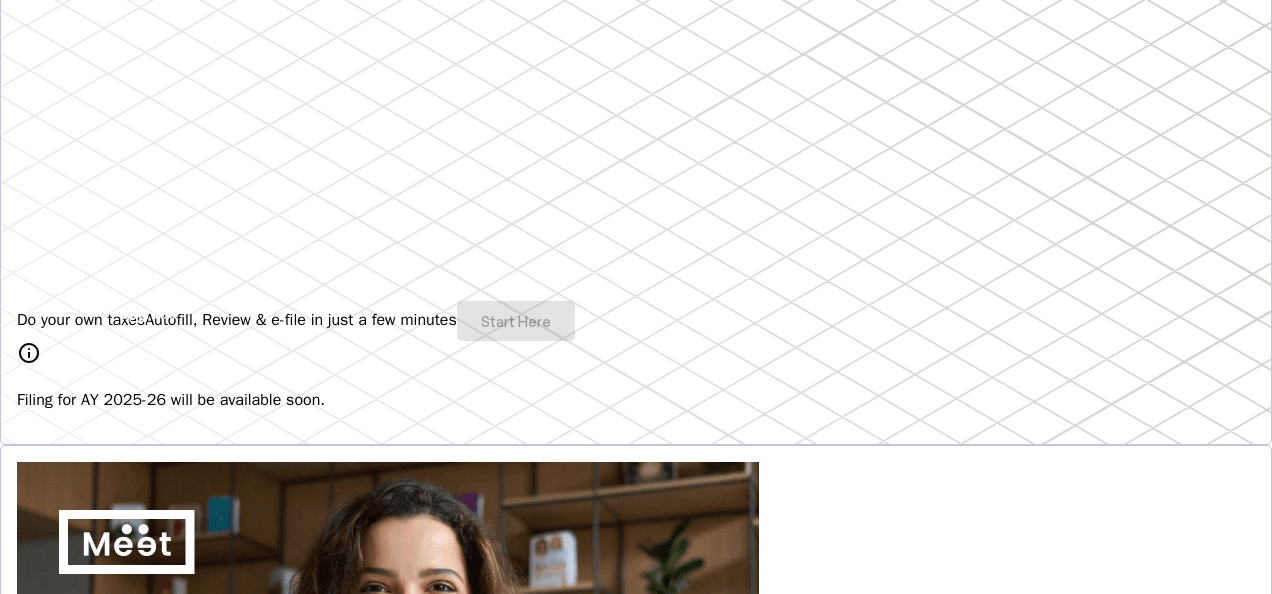 click on "Do your own taxes   Autofill, Review & e-file in just a few minutes   Start Here" at bounding box center (636, 321) 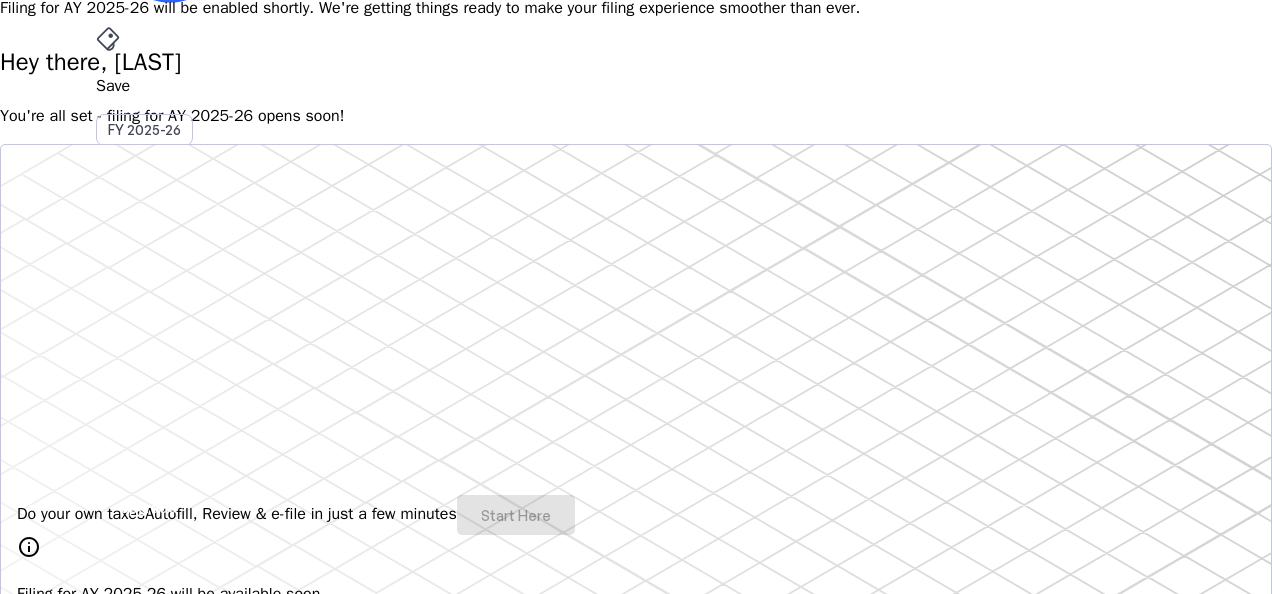 scroll, scrollTop: 0, scrollLeft: 0, axis: both 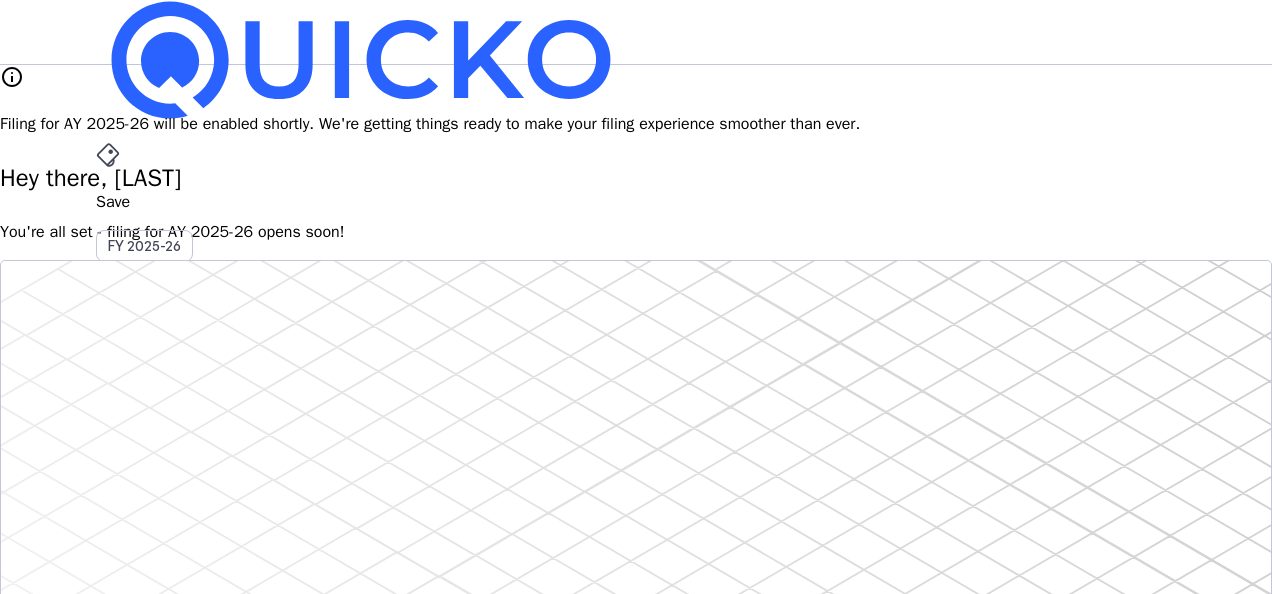 click on "arrow_drop_down" at bounding box center [108, 536] 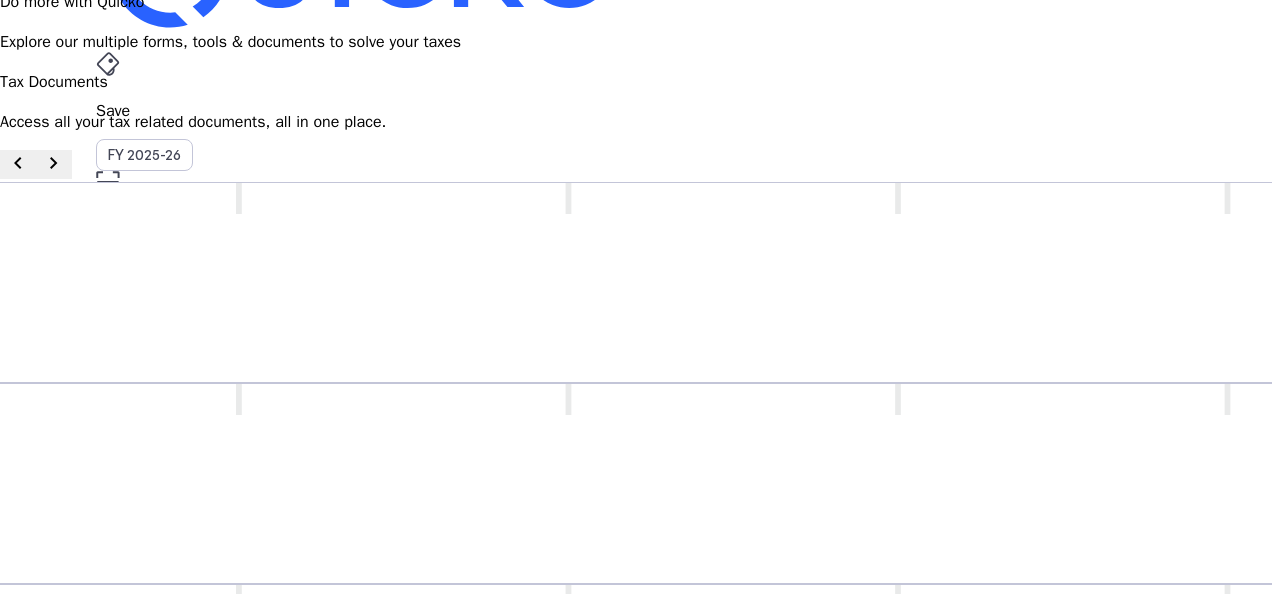 scroll, scrollTop: 0, scrollLeft: 0, axis: both 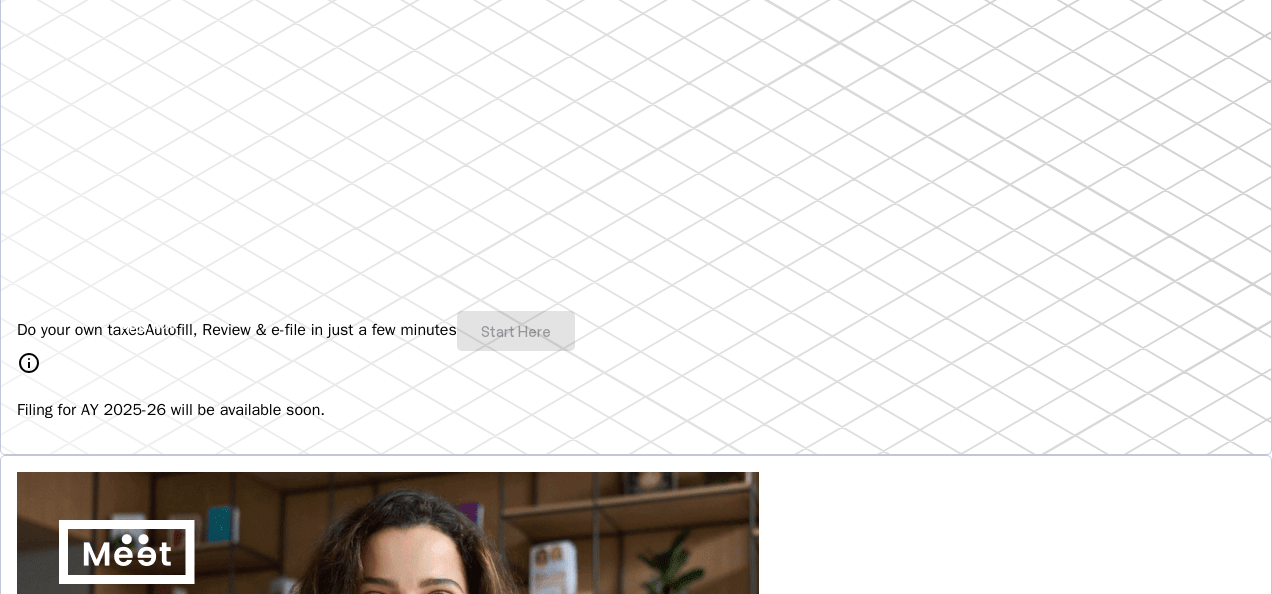 click on "Do your own taxes   Autofill, Review & e-file in just a few minutes   Start Here" at bounding box center [636, 331] 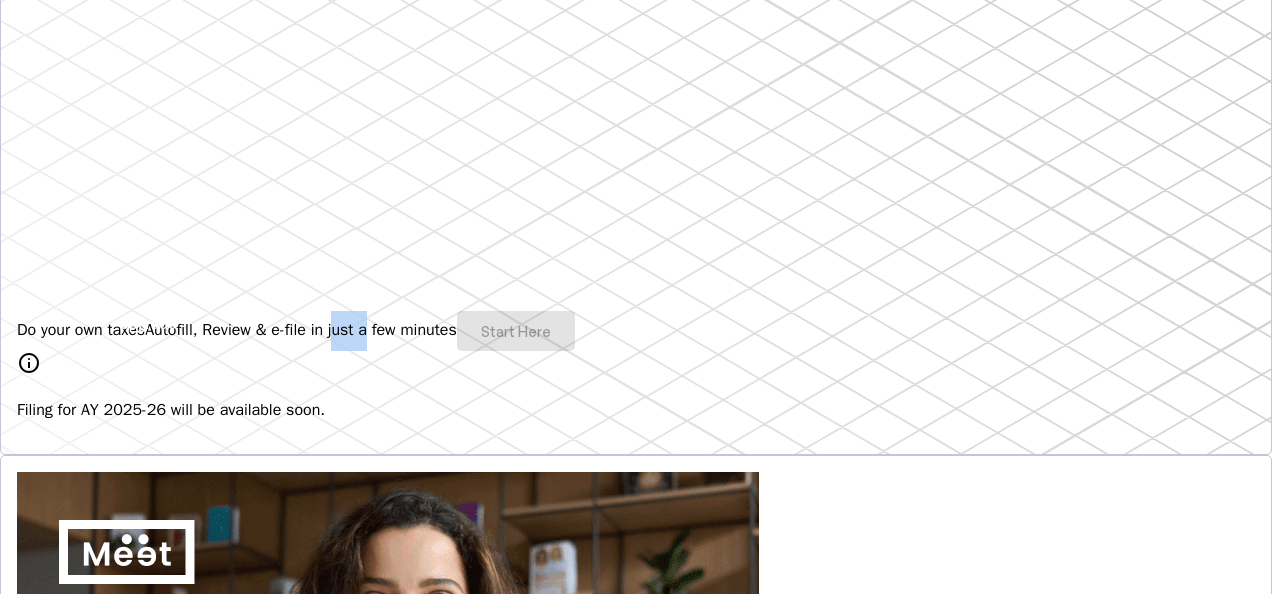 click on "Do your own taxes   Autofill, Review & e-file in just a few minutes   Start Here" at bounding box center [636, 331] 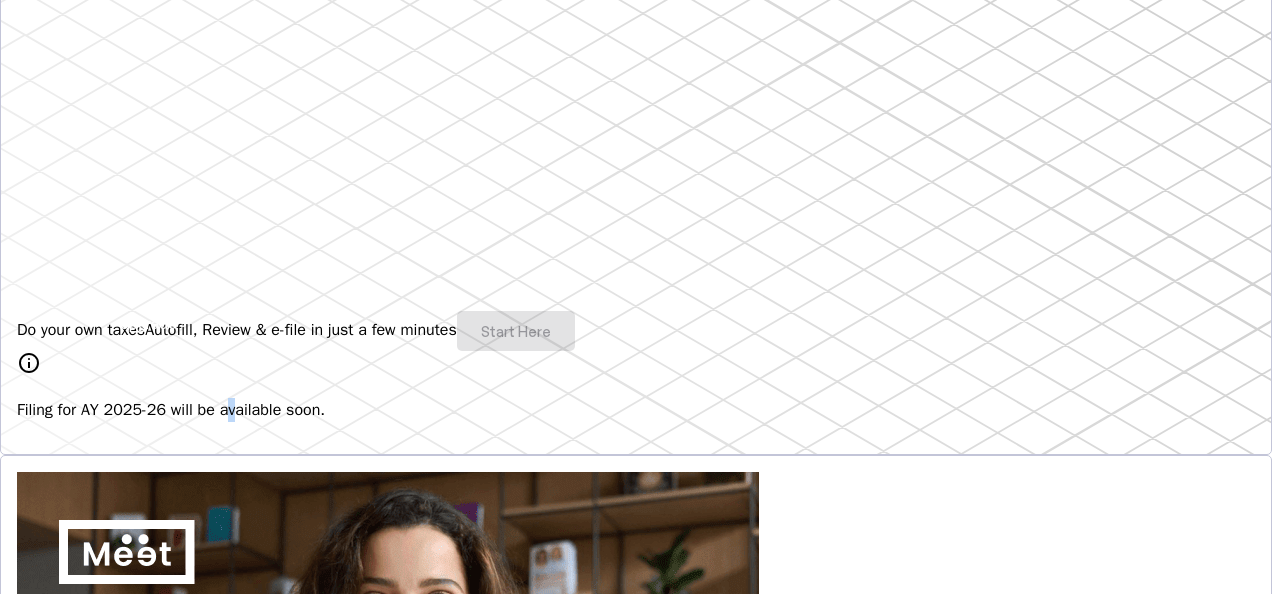 drag, startPoint x: 305, startPoint y: 314, endPoint x: 302, endPoint y: 392, distance: 78.05767 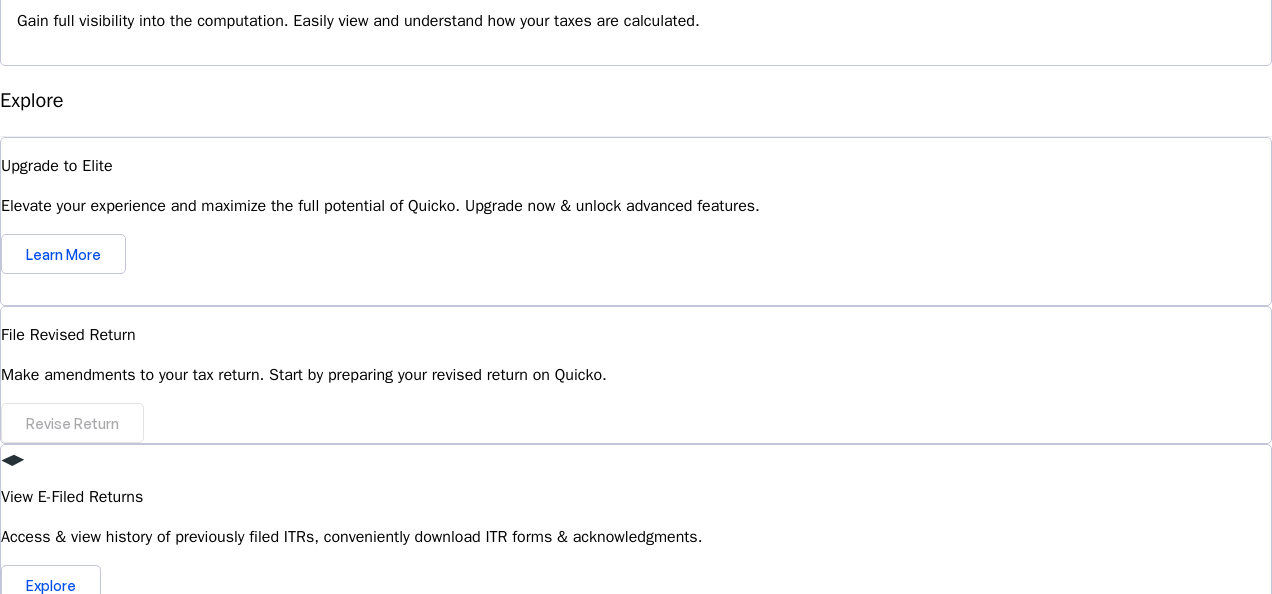 scroll, scrollTop: 1910, scrollLeft: 0, axis: vertical 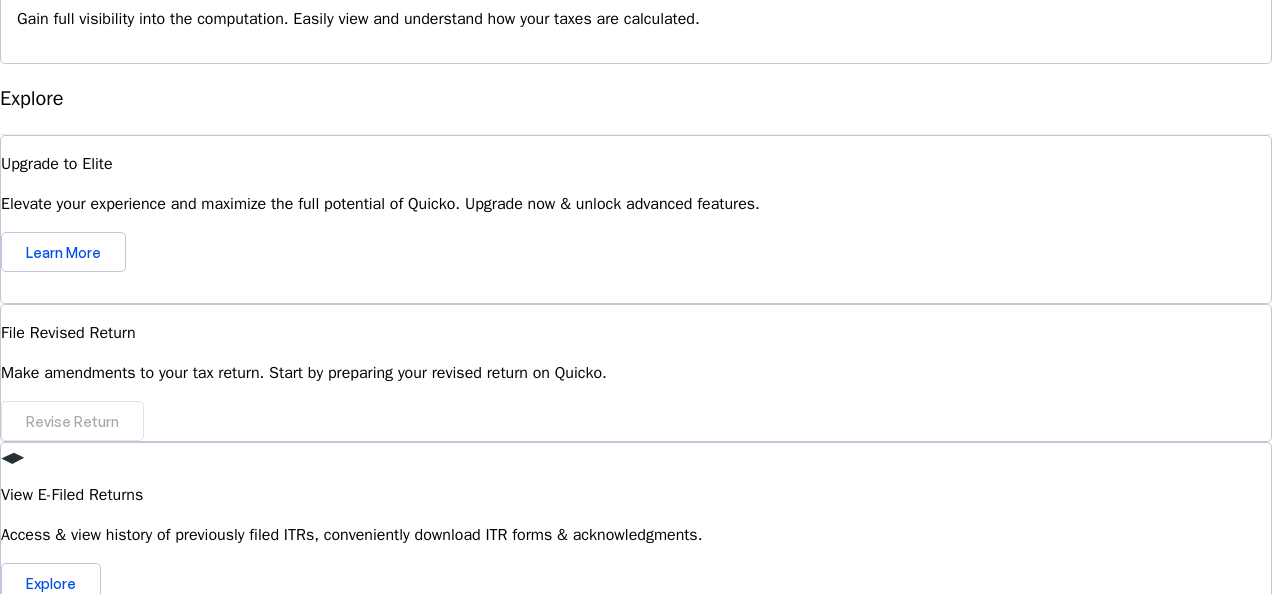 click on "Is my data secure on Quicko?" at bounding box center (636, 851) 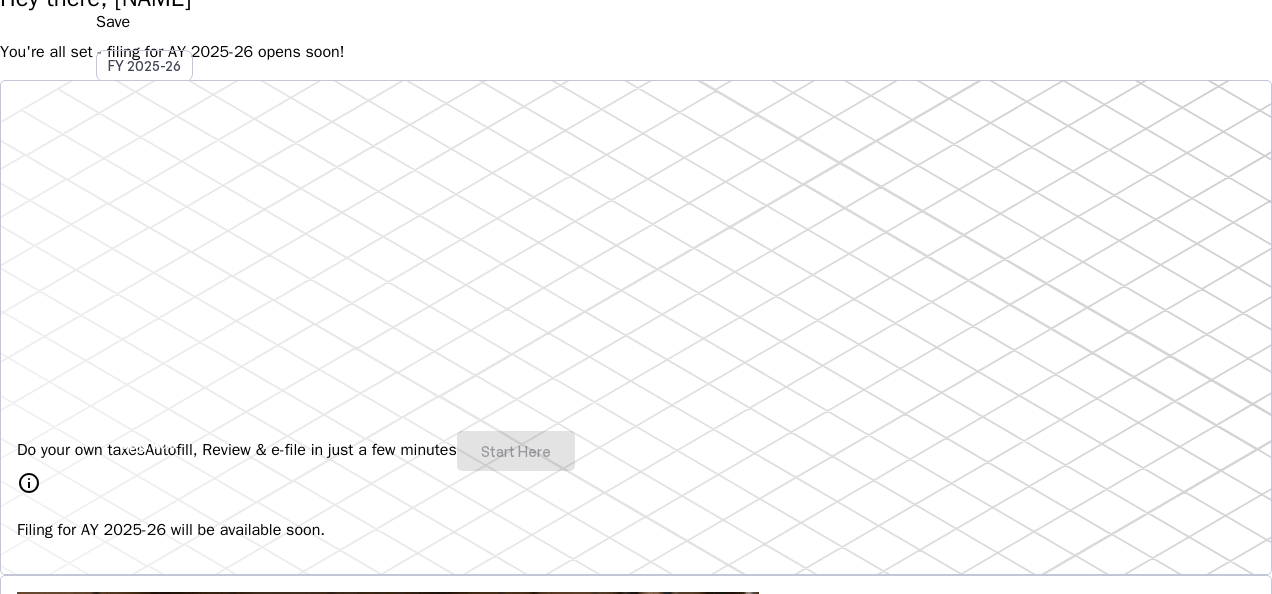 scroll, scrollTop: 0, scrollLeft: 0, axis: both 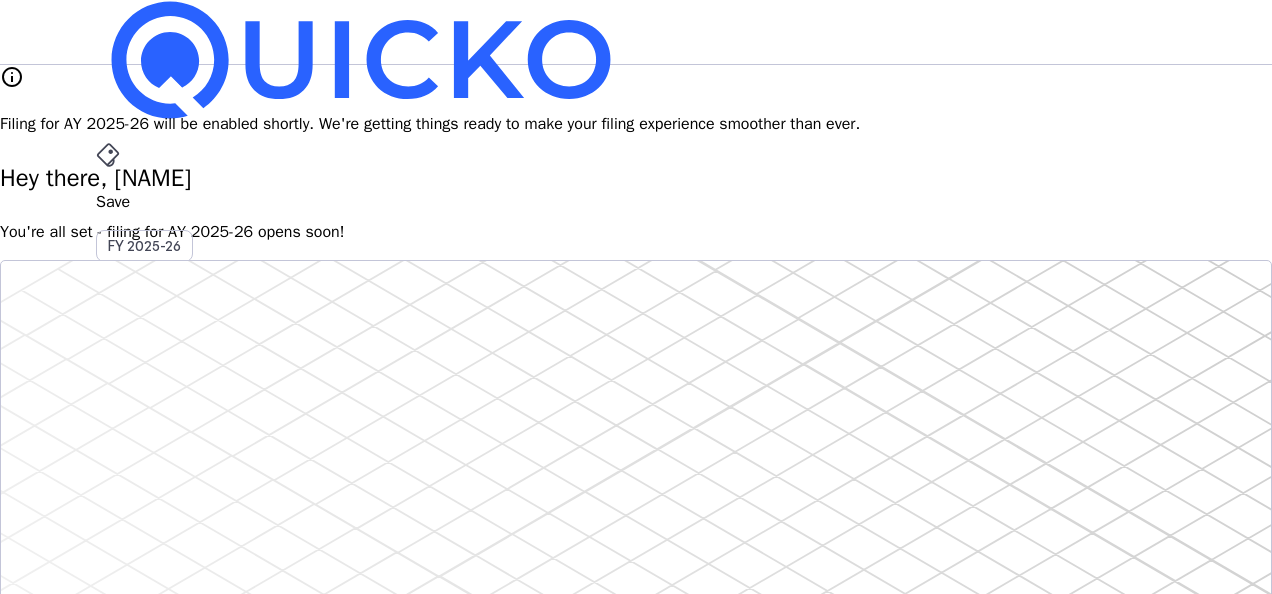 click on "Hey there, [FIRST]" at bounding box center [636, 178] 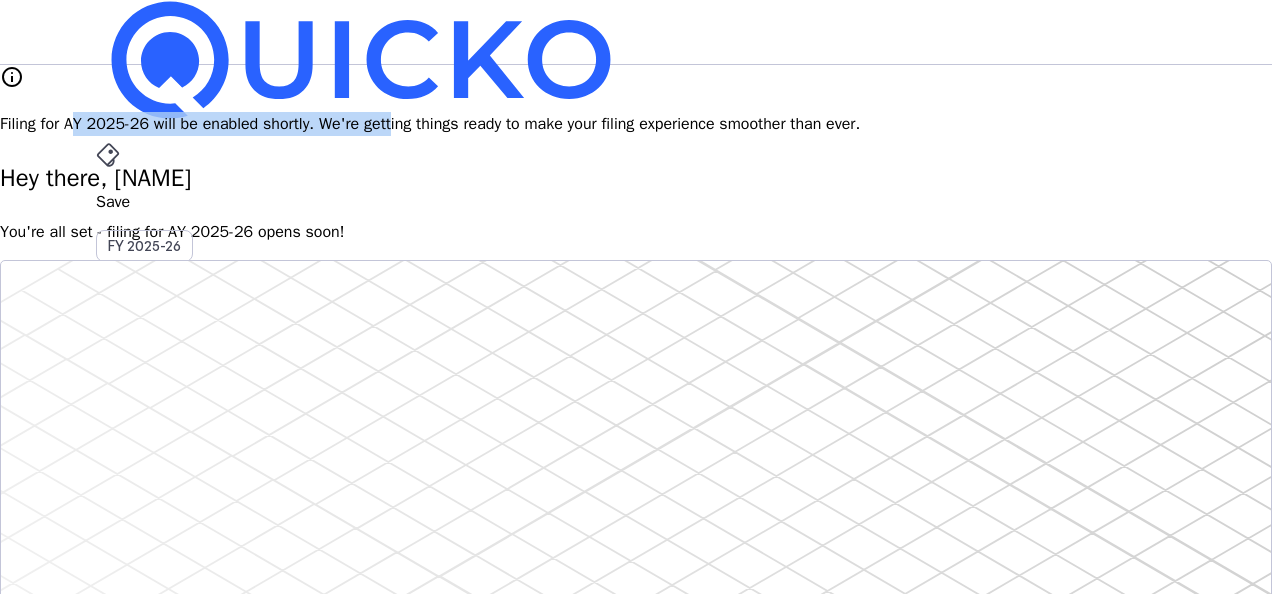 drag, startPoint x: 329, startPoint y: 100, endPoint x: 613, endPoint y: 118, distance: 284.56985 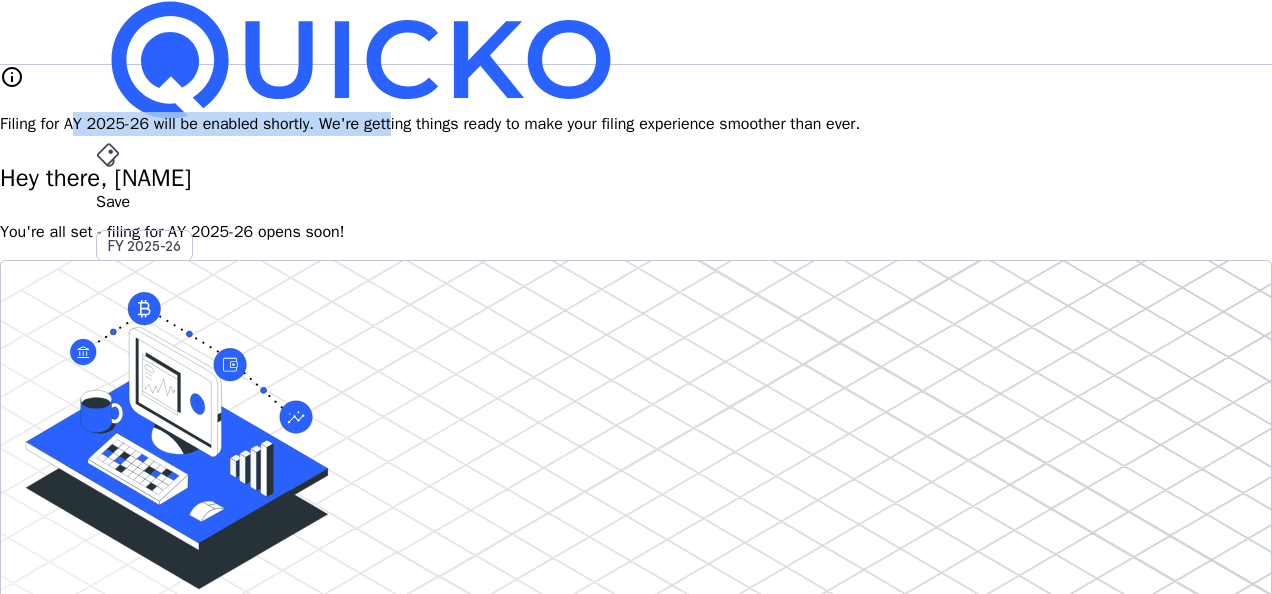click on "info Filing for AY 2025-26 will be enabled shortly. We're getting things ready to make your filing experience smoother than ever." at bounding box center (636, 100) 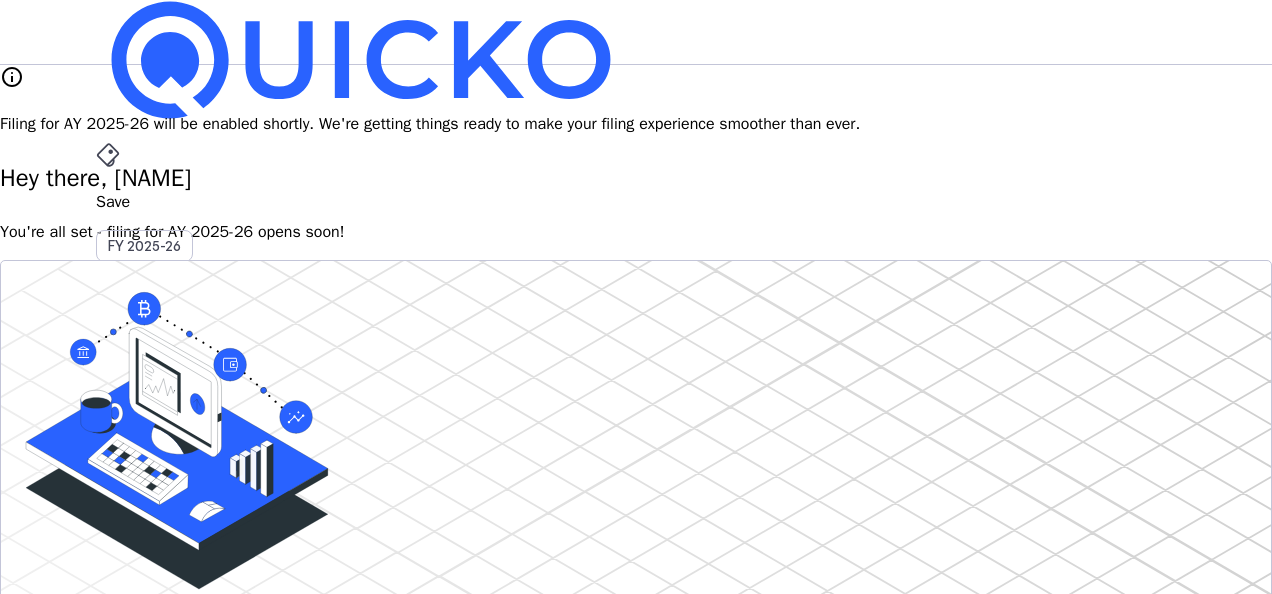 click on "Hey there, [FIRST]" at bounding box center [636, 178] 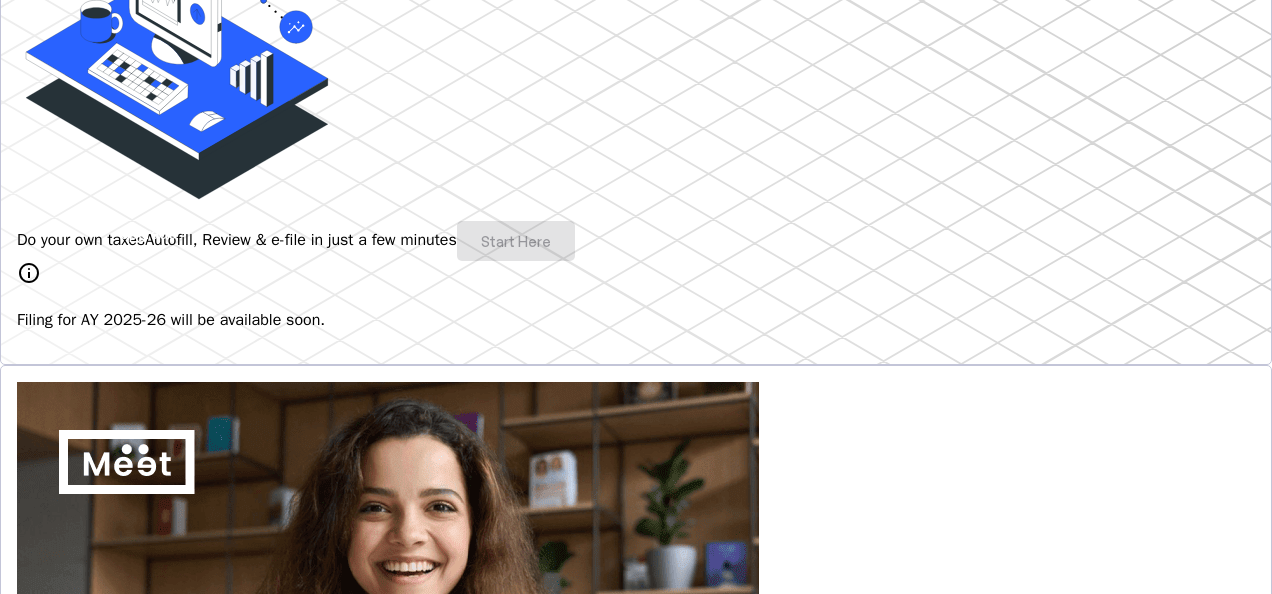 scroll, scrollTop: 400, scrollLeft: 0, axis: vertical 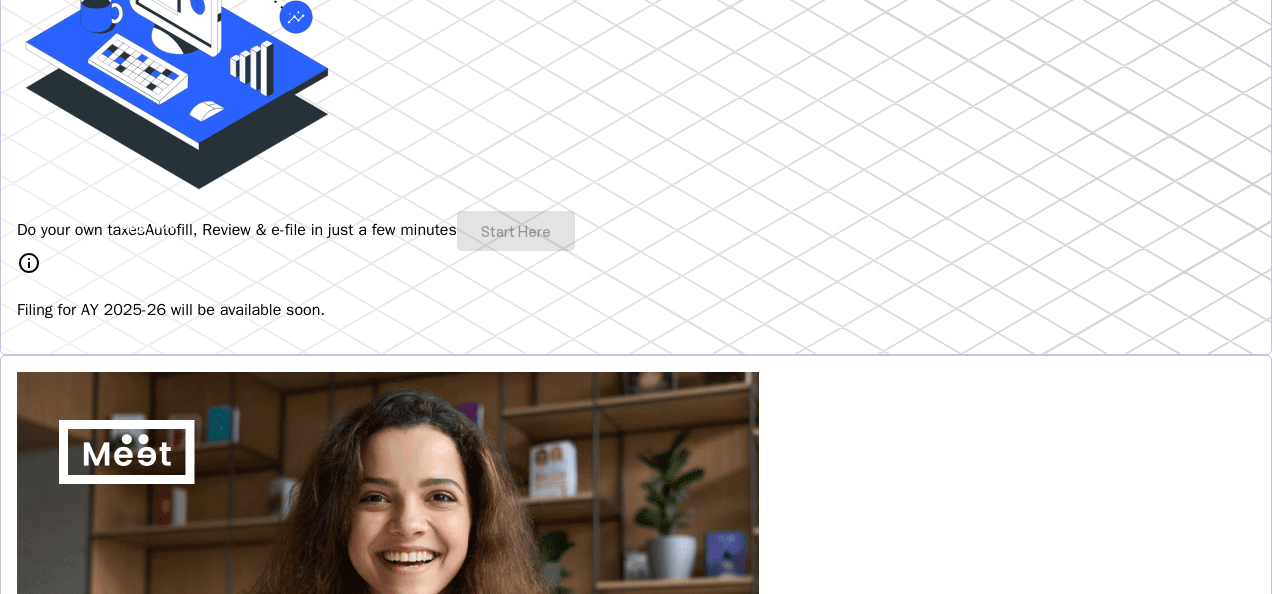 click at bounding box center (177, 100) 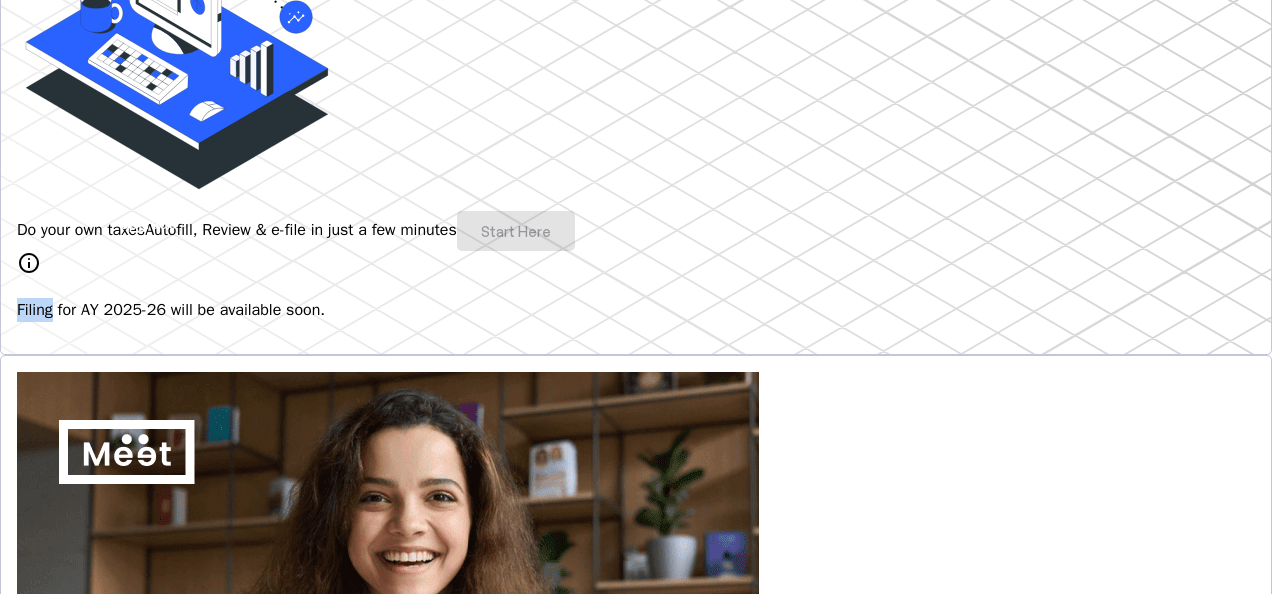 click on "Do your own taxes   Autofill, Review & e-file in just a few minutes   Start Here" at bounding box center [636, 231] 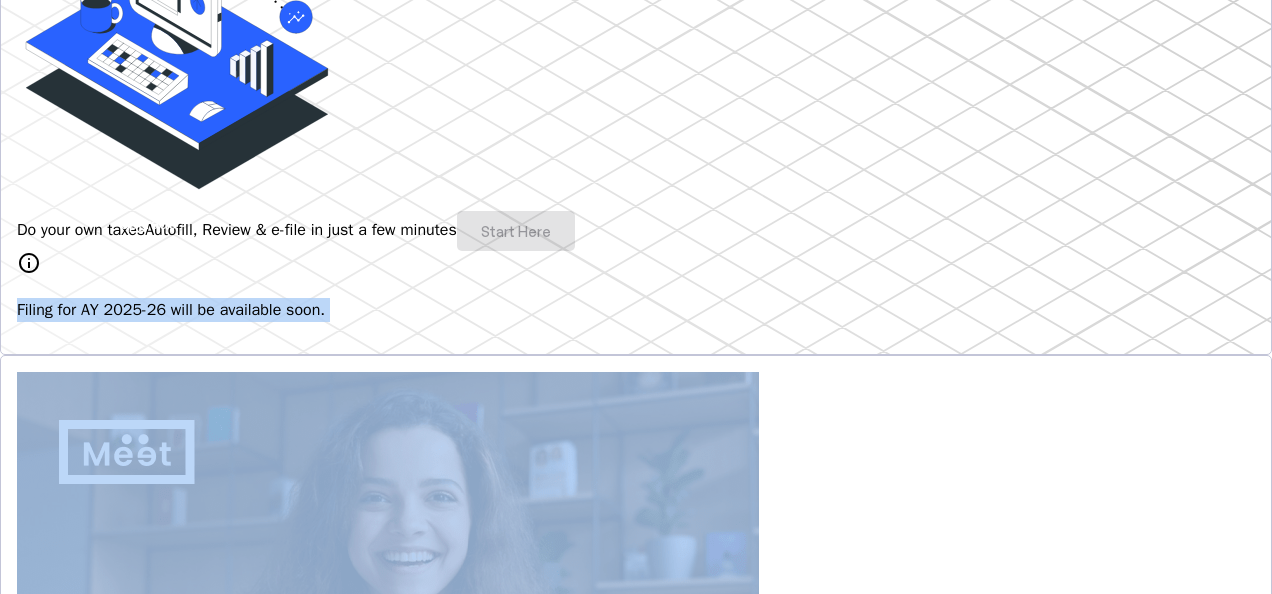 click on "Do your own taxes   Autofill, Review & e-file in just a few minutes   Start Here" at bounding box center [636, 231] 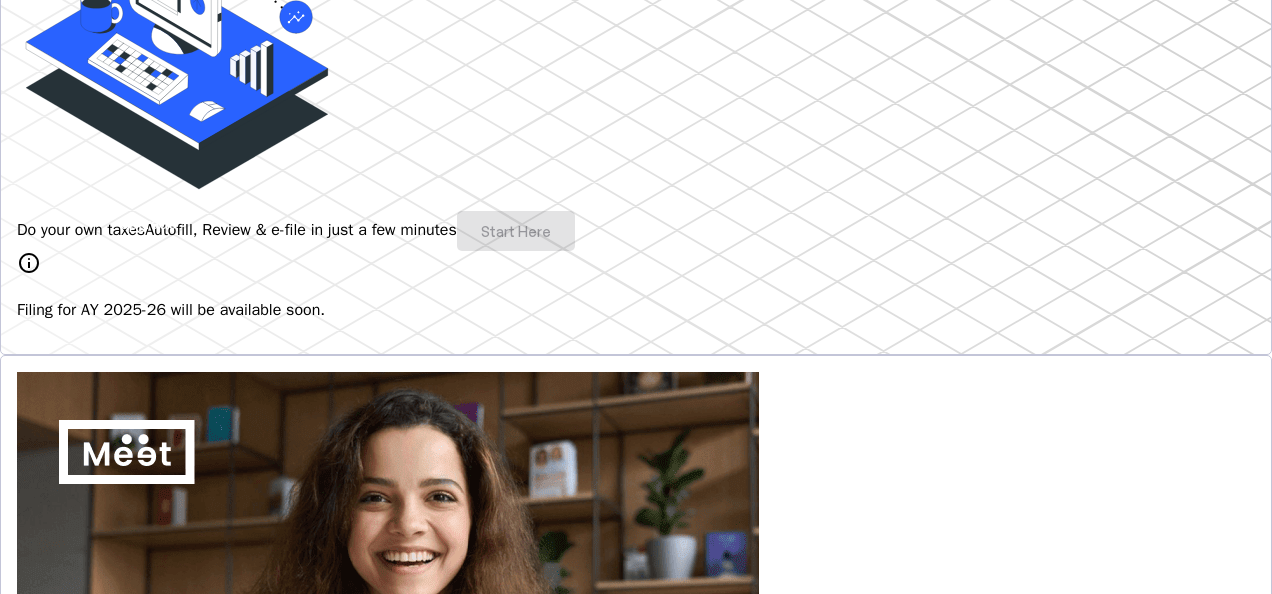 click on "Do your own taxes   Autofill, Review & e-file in just a few minutes   Start Here" at bounding box center [636, 231] 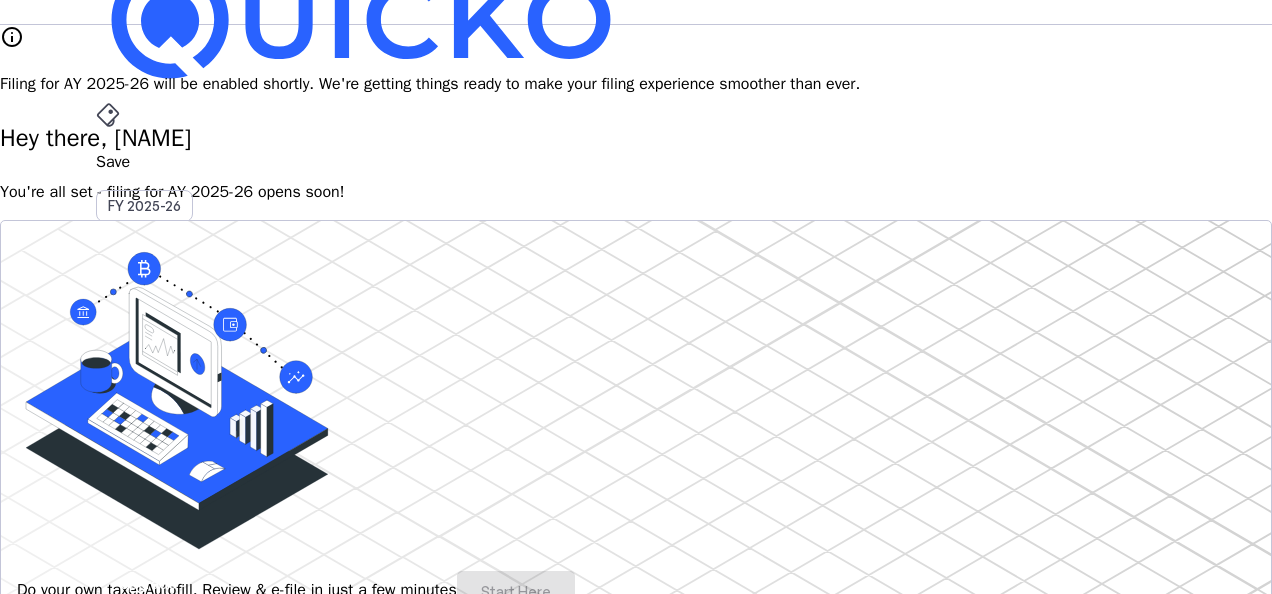 scroll, scrollTop: 0, scrollLeft: 0, axis: both 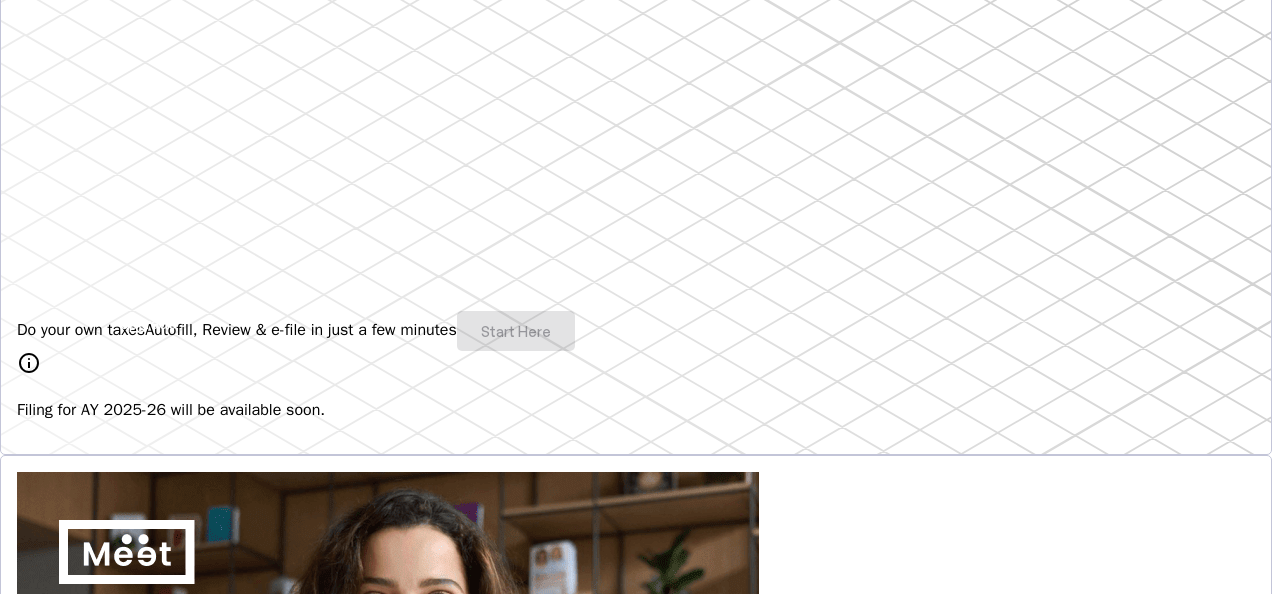 click on "Do your own taxes   Autofill, Review & e-file in just a few minutes   Start Here" at bounding box center (636, 331) 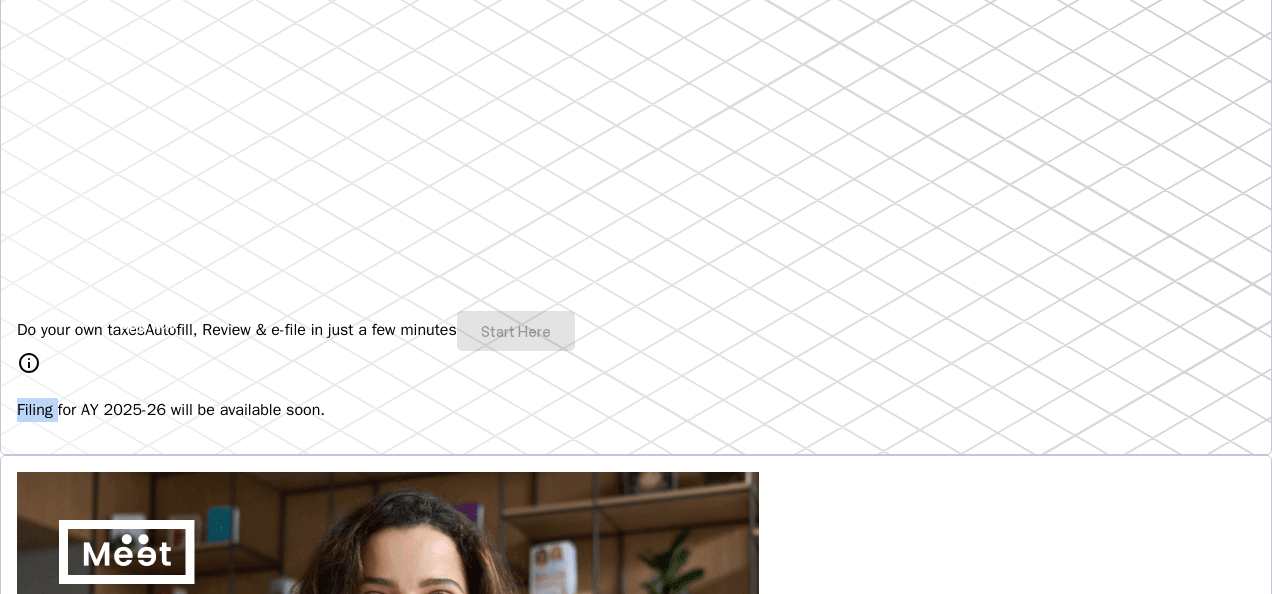 click on "Do your own taxes   Autofill, Review & e-file in just a few minutes   Start Here" at bounding box center [636, 331] 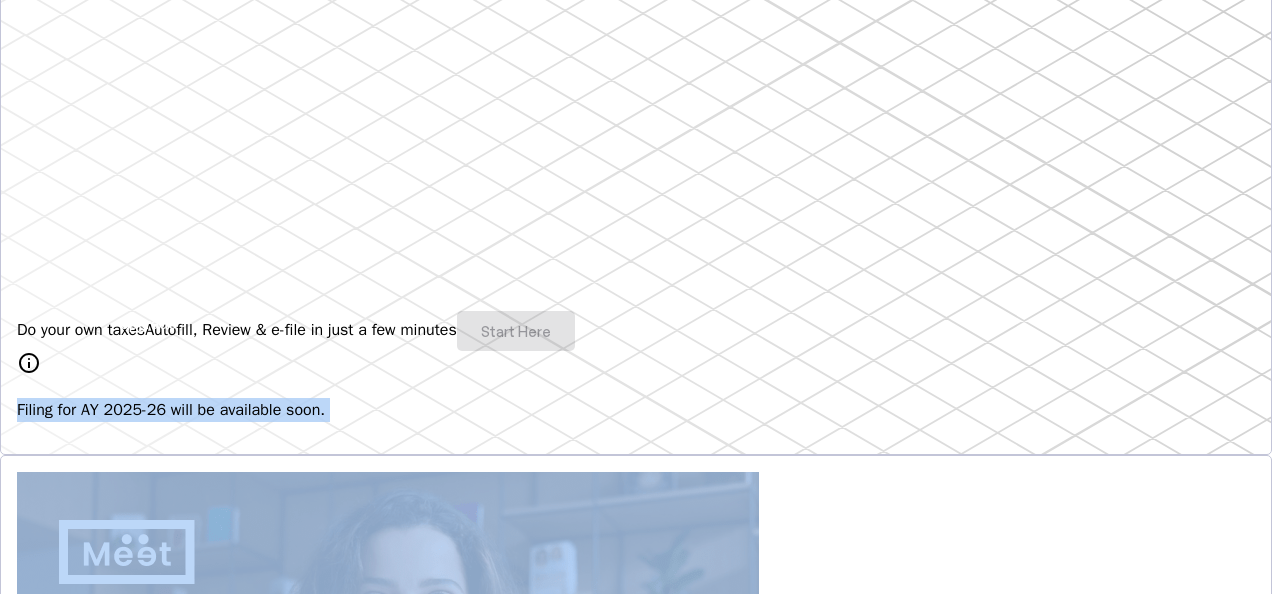 click on "Do your own taxes   Autofill, Review & e-file in just a few minutes   Start Here" at bounding box center [636, 331] 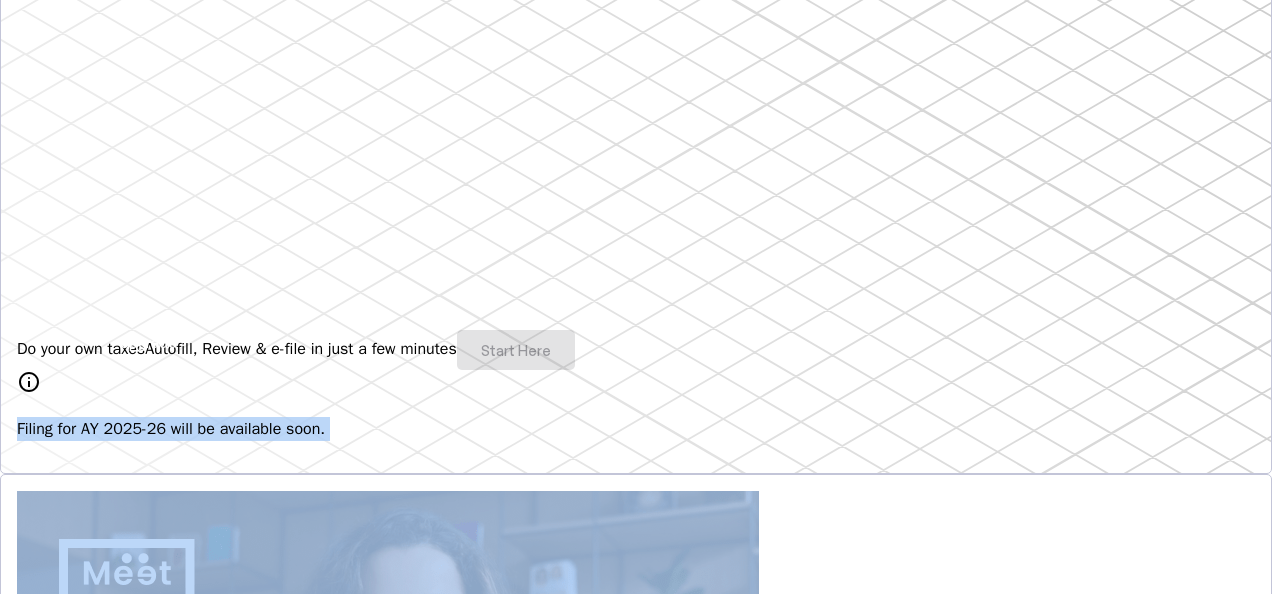 scroll, scrollTop: 0, scrollLeft: 0, axis: both 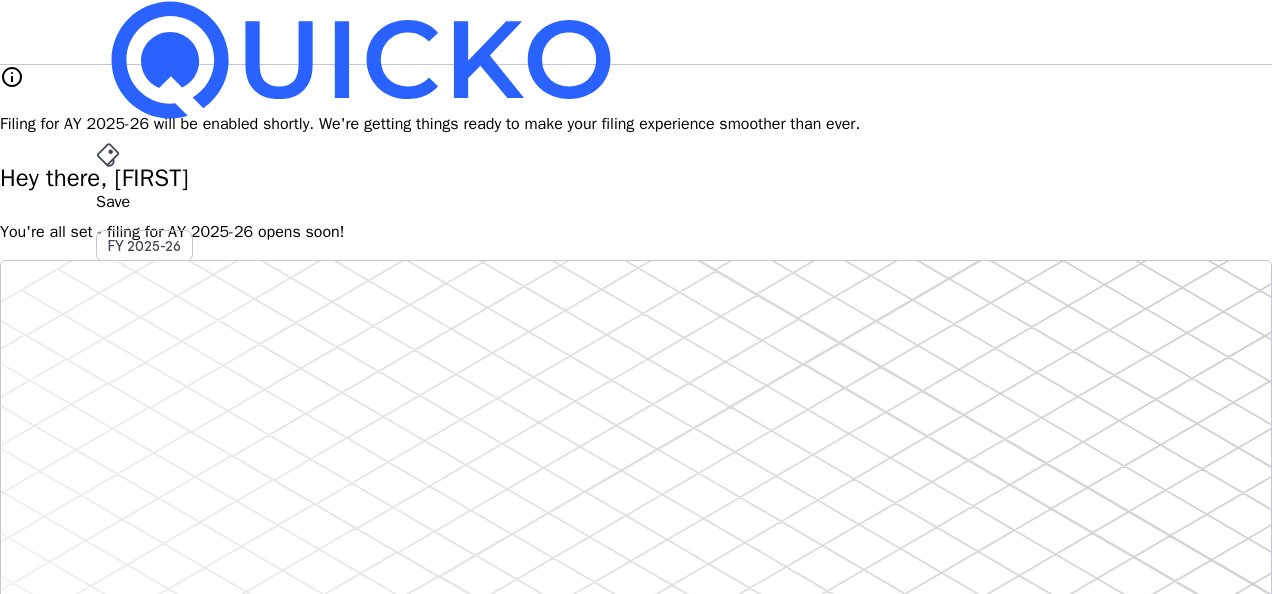 click on "Hey there, [FIRST]" at bounding box center [636, 178] 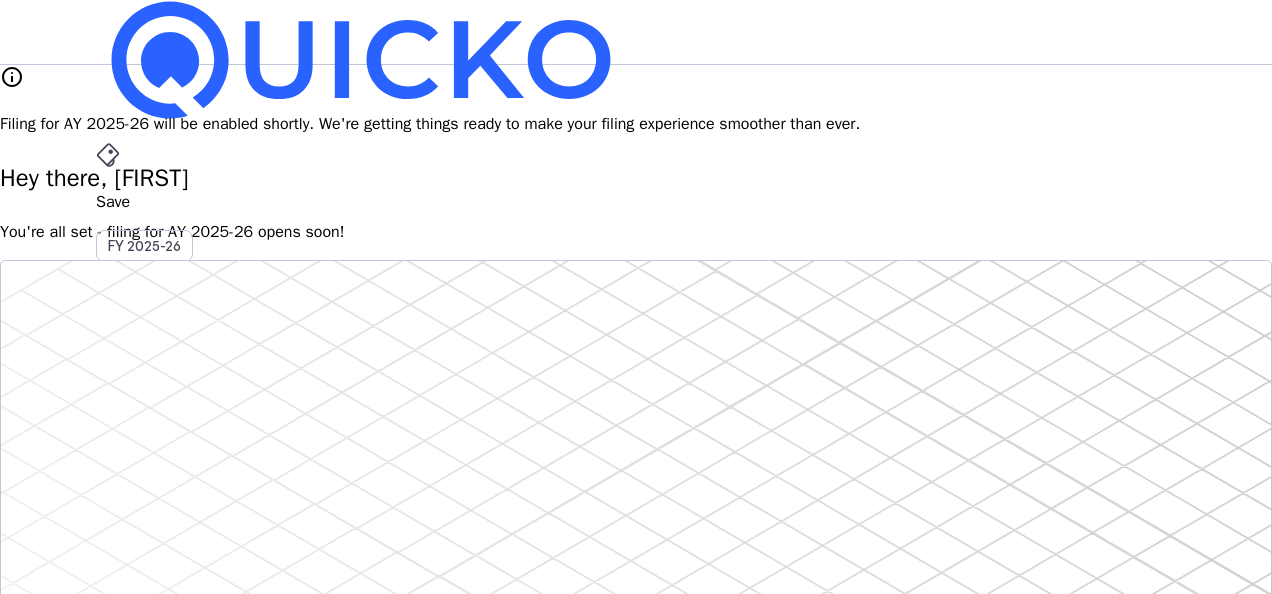 click at bounding box center [148, 623] 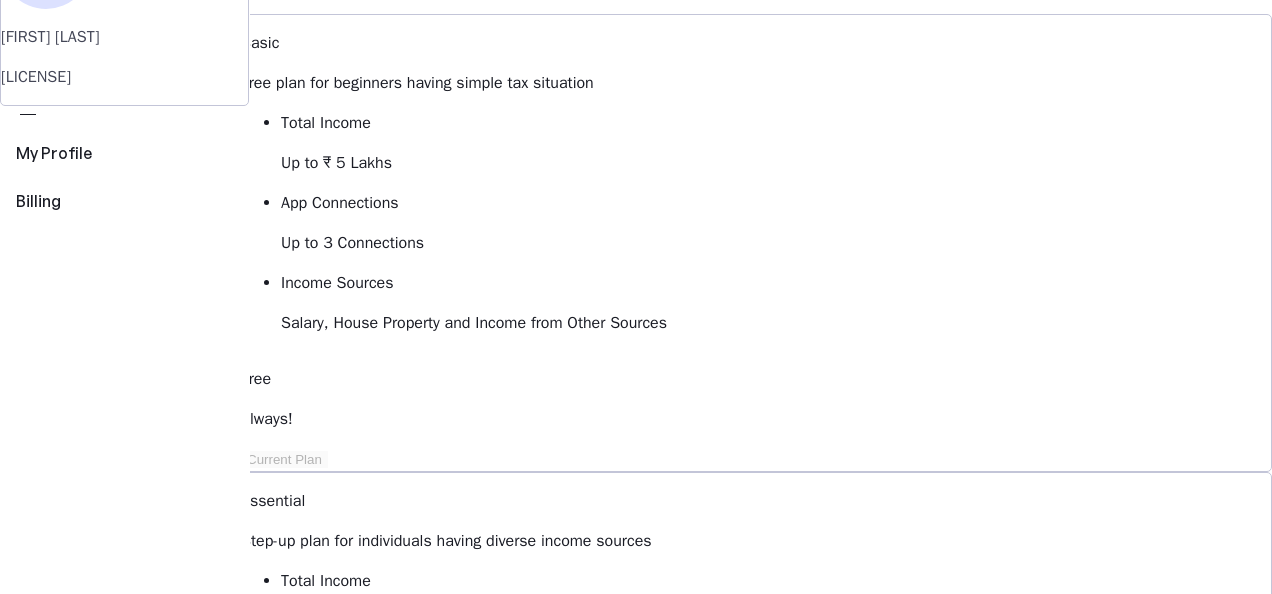 scroll, scrollTop: 0, scrollLeft: 0, axis: both 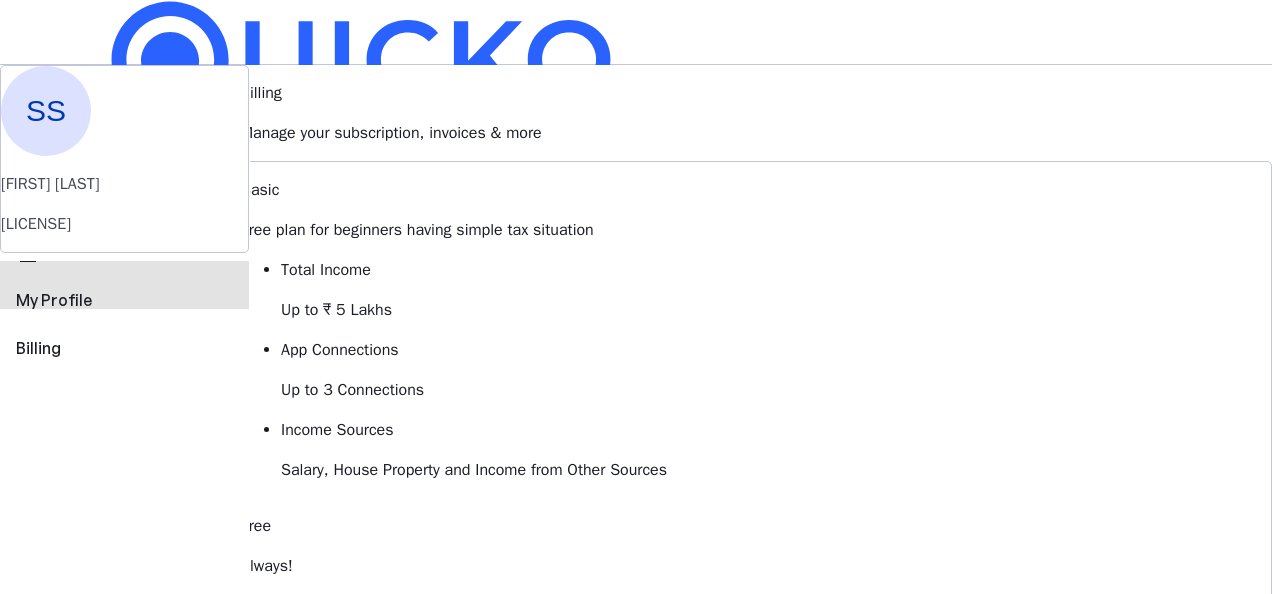 click on "perm_identity My Profile" at bounding box center (124, 285) 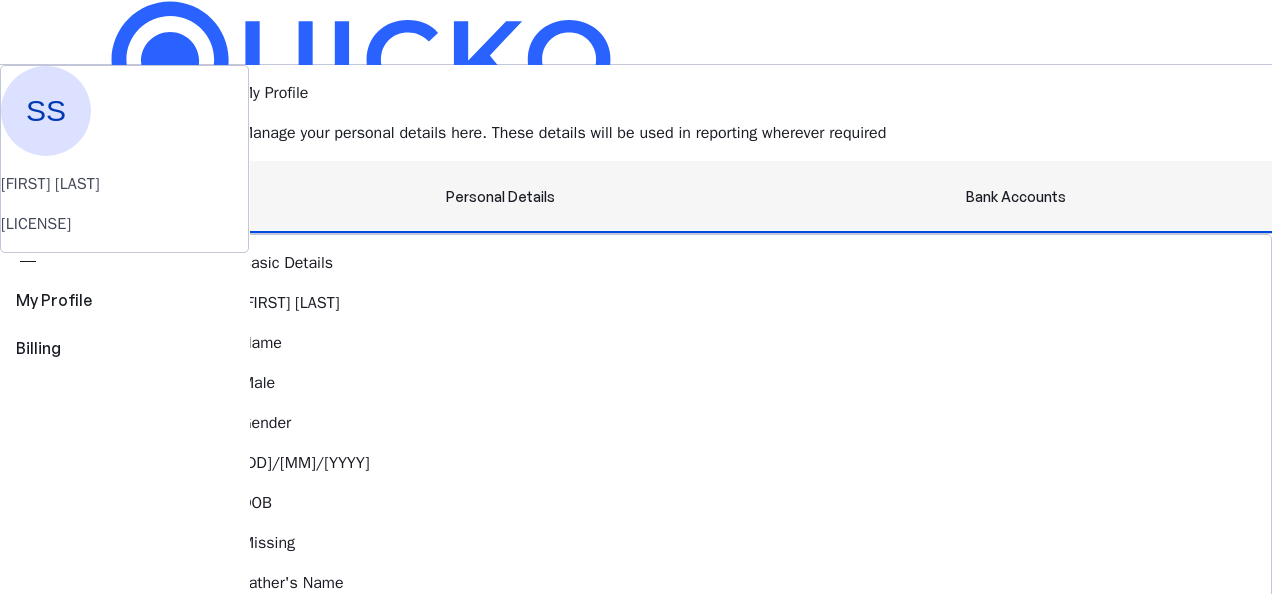 click on "Bank Accounts" at bounding box center [1016, 197] 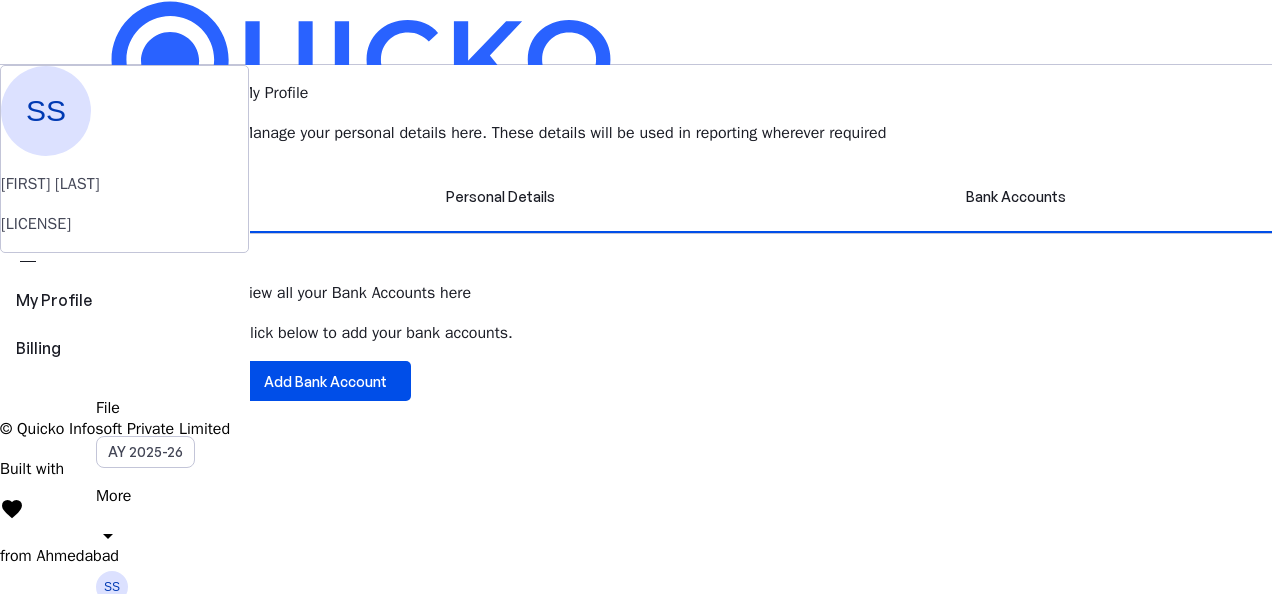 scroll, scrollTop: 0, scrollLeft: 0, axis: both 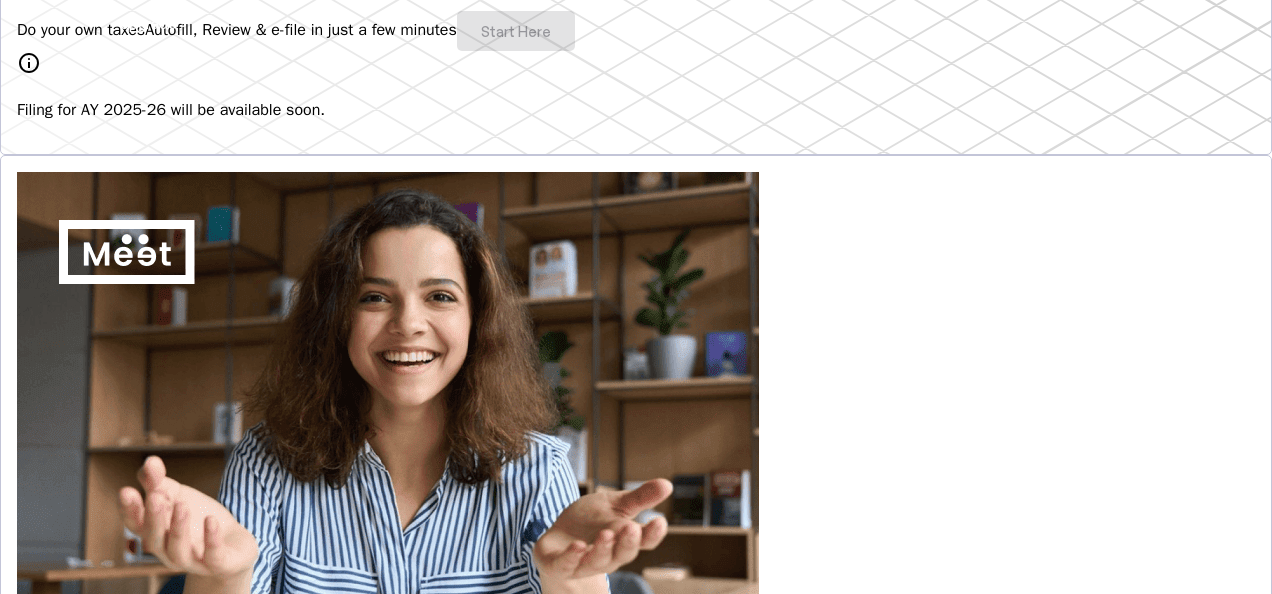 click on "Do your own taxes   Autofill, Review & e-file in just a few minutes   Start Here" at bounding box center (636, 31) 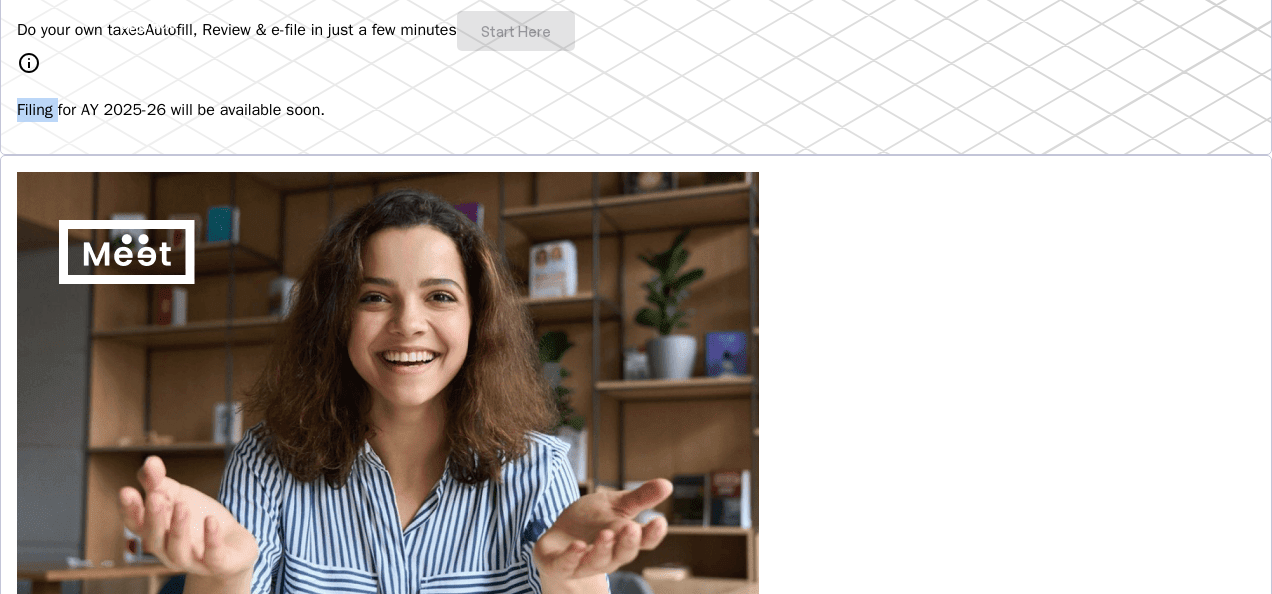 click on "Do your own taxes   Autofill, Review & e-file in just a few minutes   Start Here" at bounding box center [636, 31] 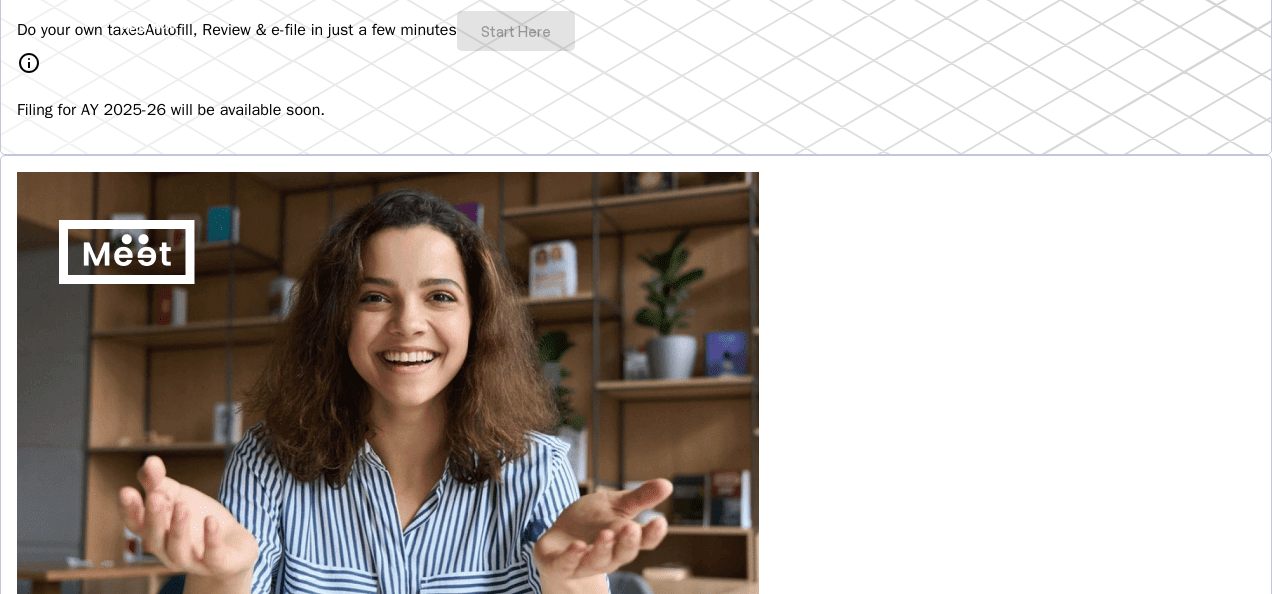 drag, startPoint x: 210, startPoint y: 52, endPoint x: 451, endPoint y: 83, distance: 242.9856 